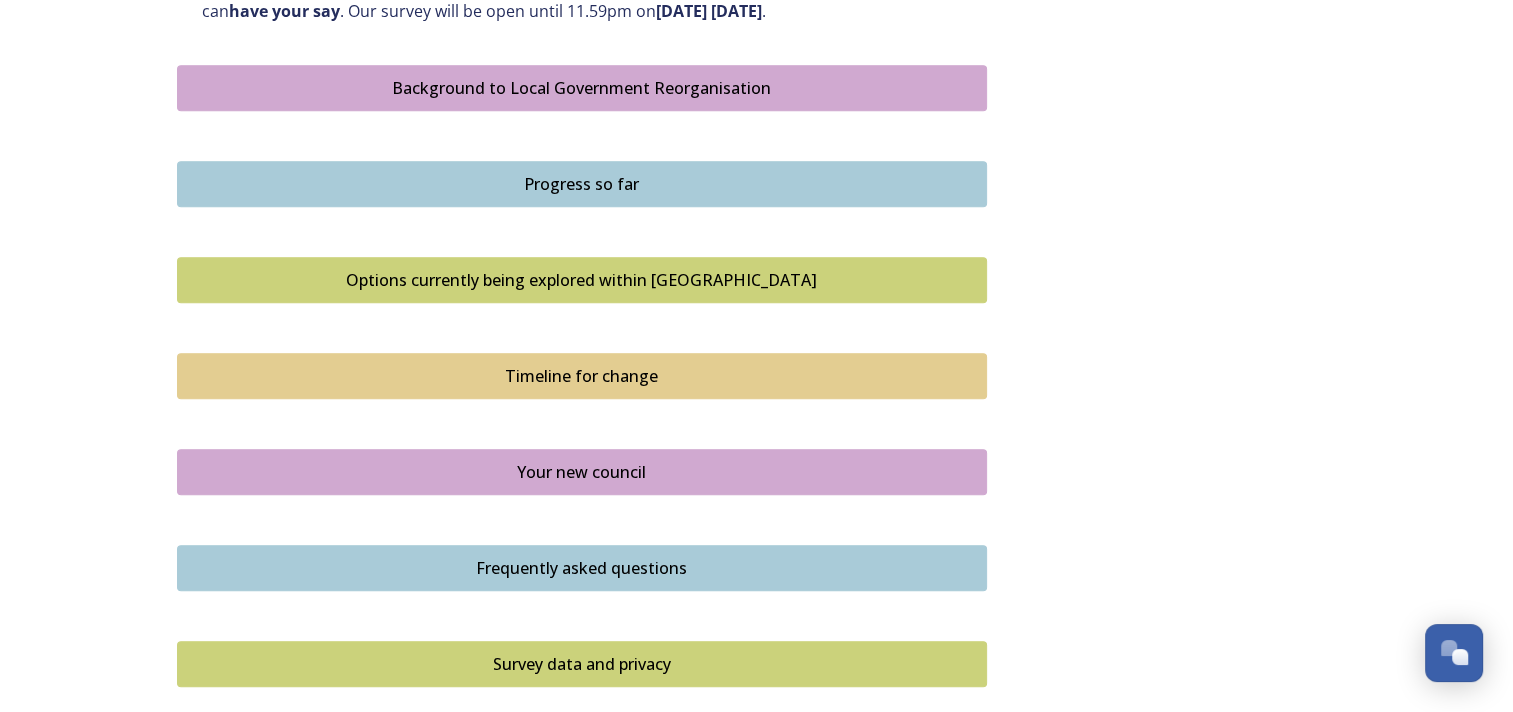 scroll, scrollTop: 1200, scrollLeft: 0, axis: vertical 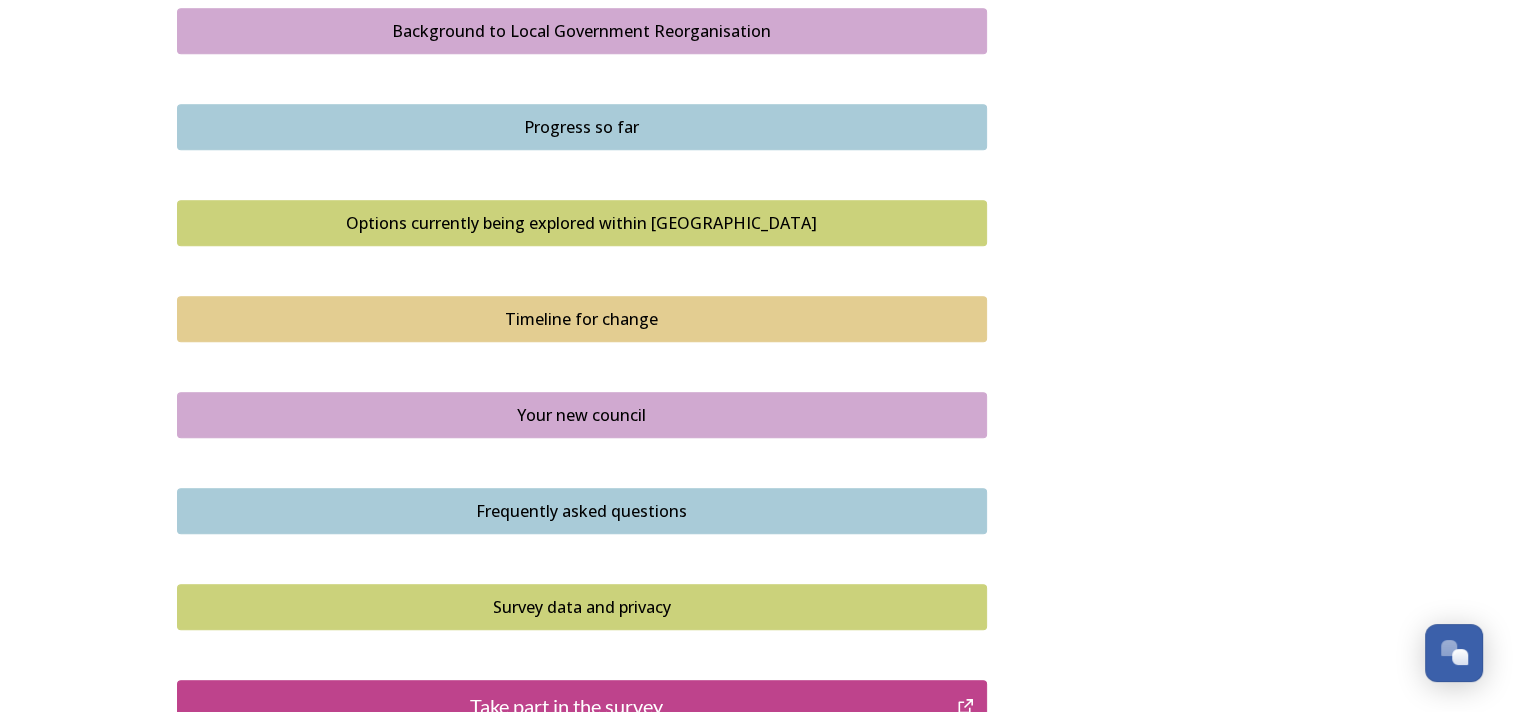 click on "Your new council" at bounding box center [582, 415] 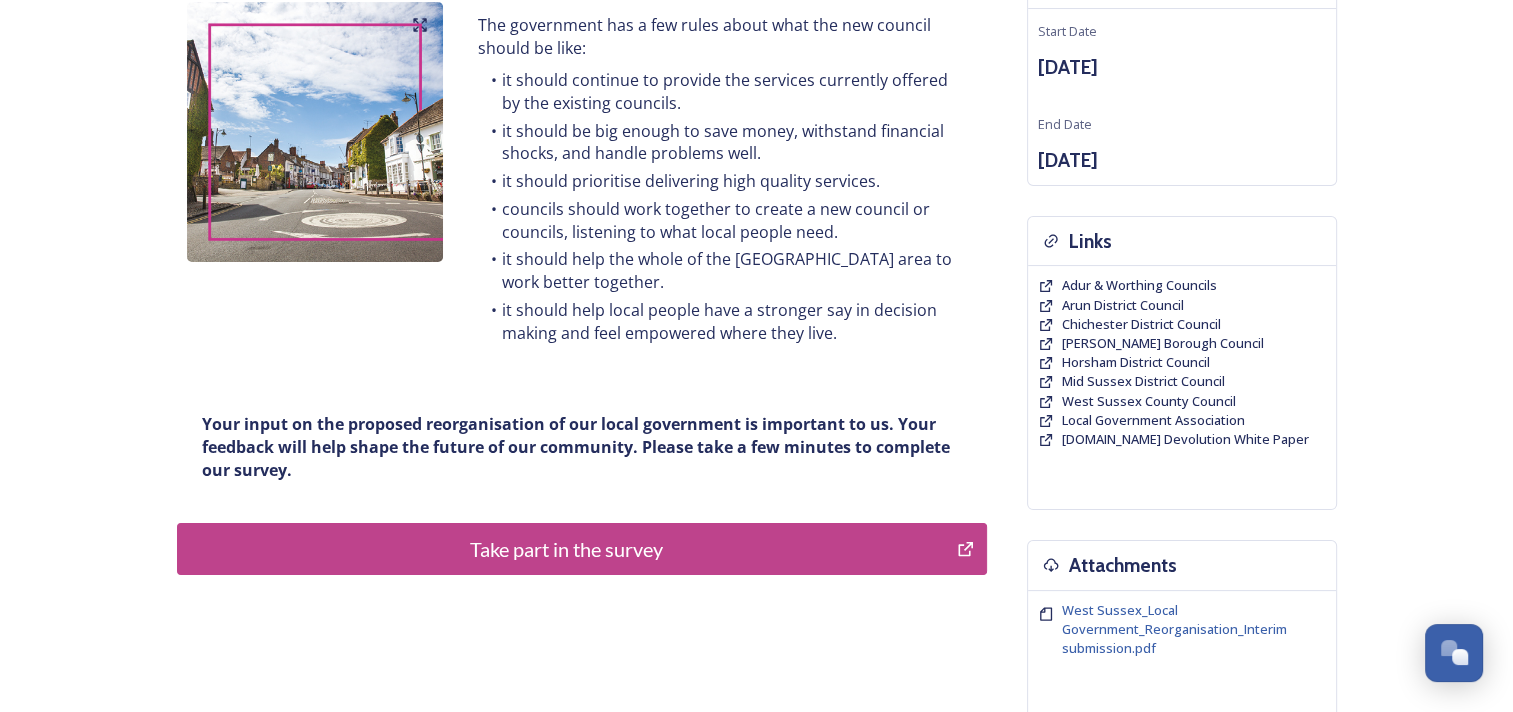 scroll, scrollTop: 300, scrollLeft: 0, axis: vertical 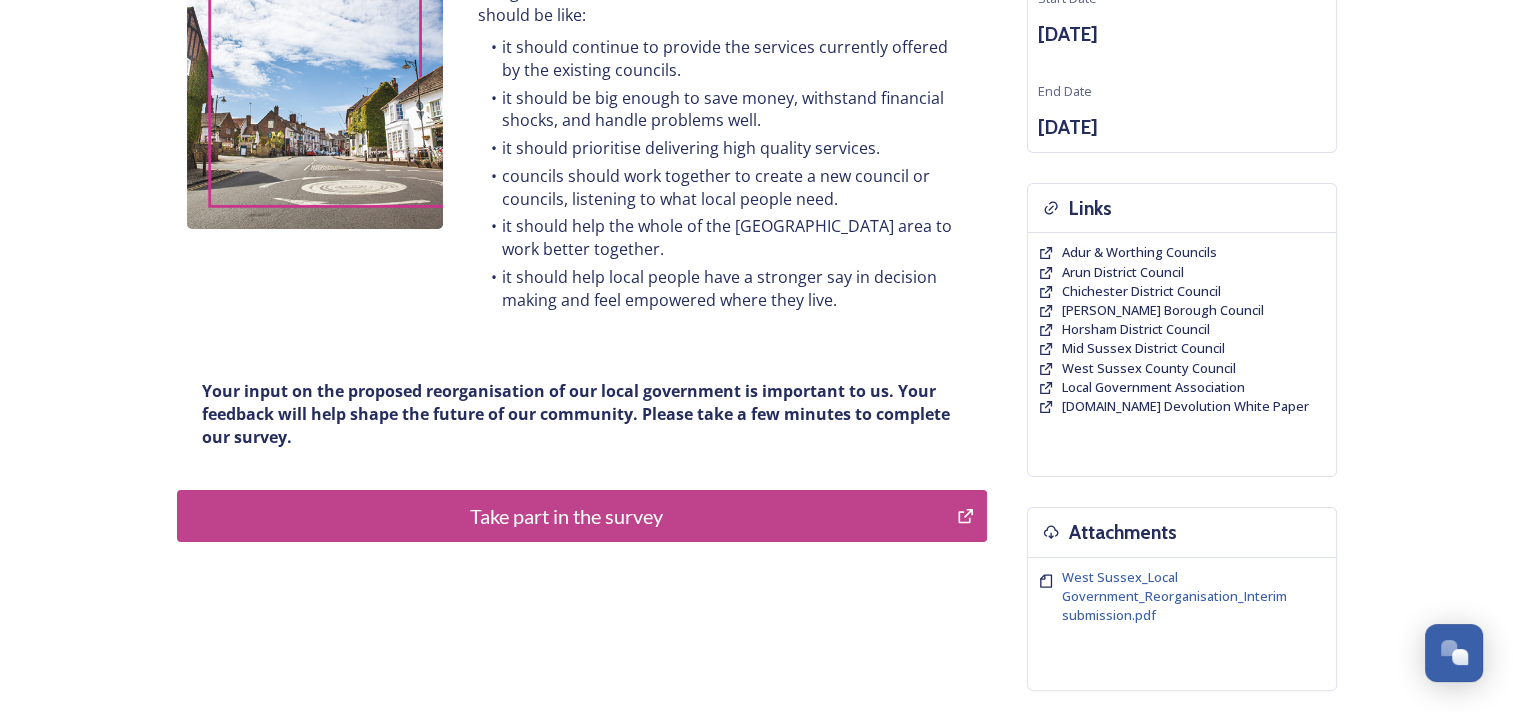 click on "Take part in the survey" at bounding box center [567, 516] 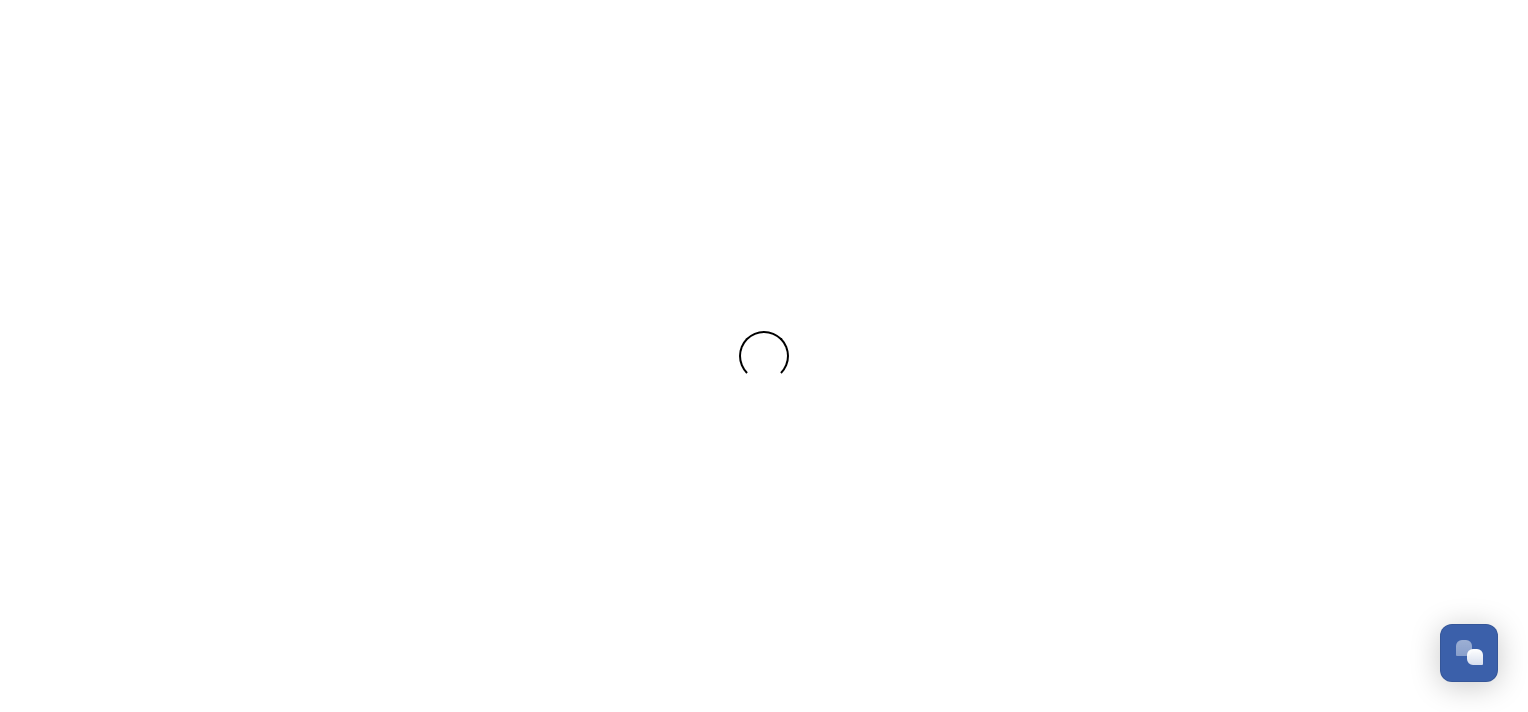scroll, scrollTop: 0, scrollLeft: 0, axis: both 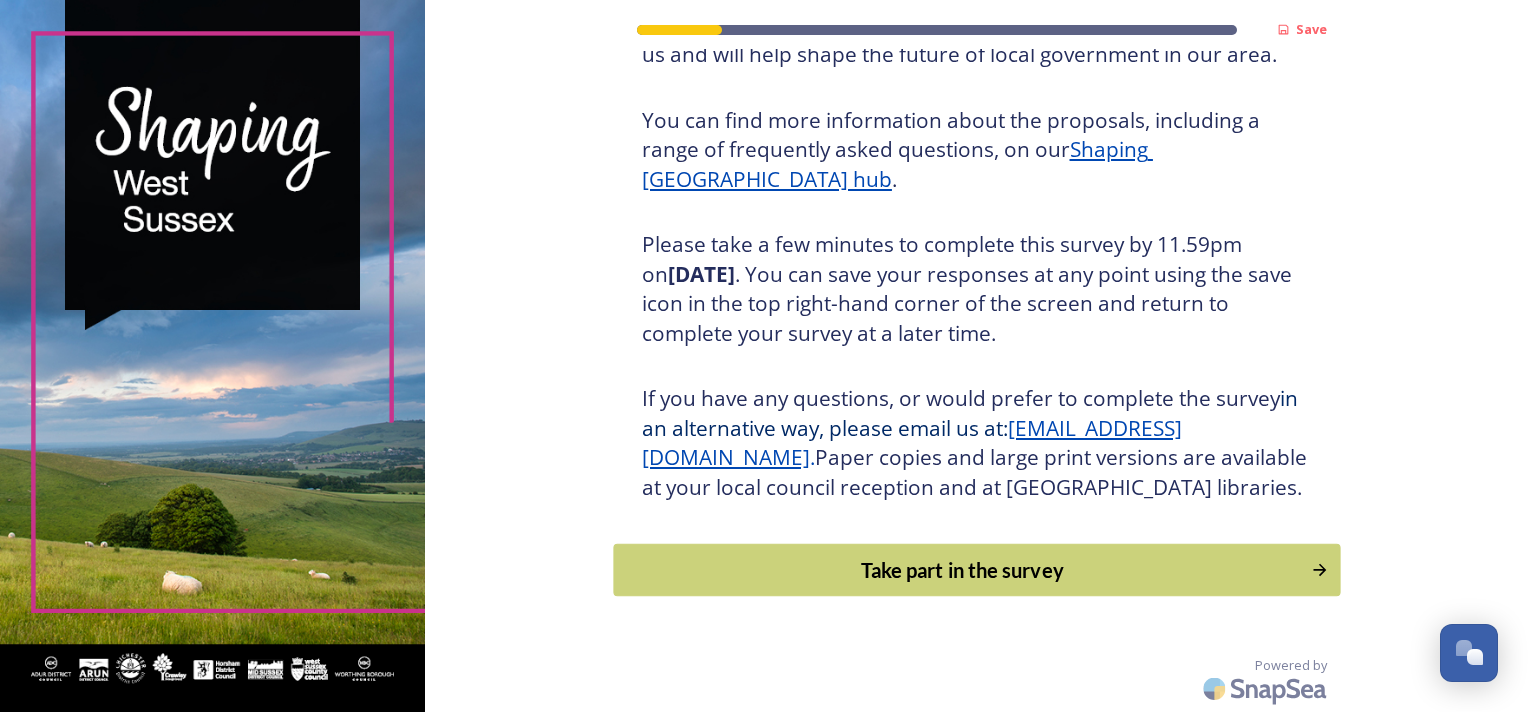 click on "Take part in the survey" at bounding box center (962, 570) 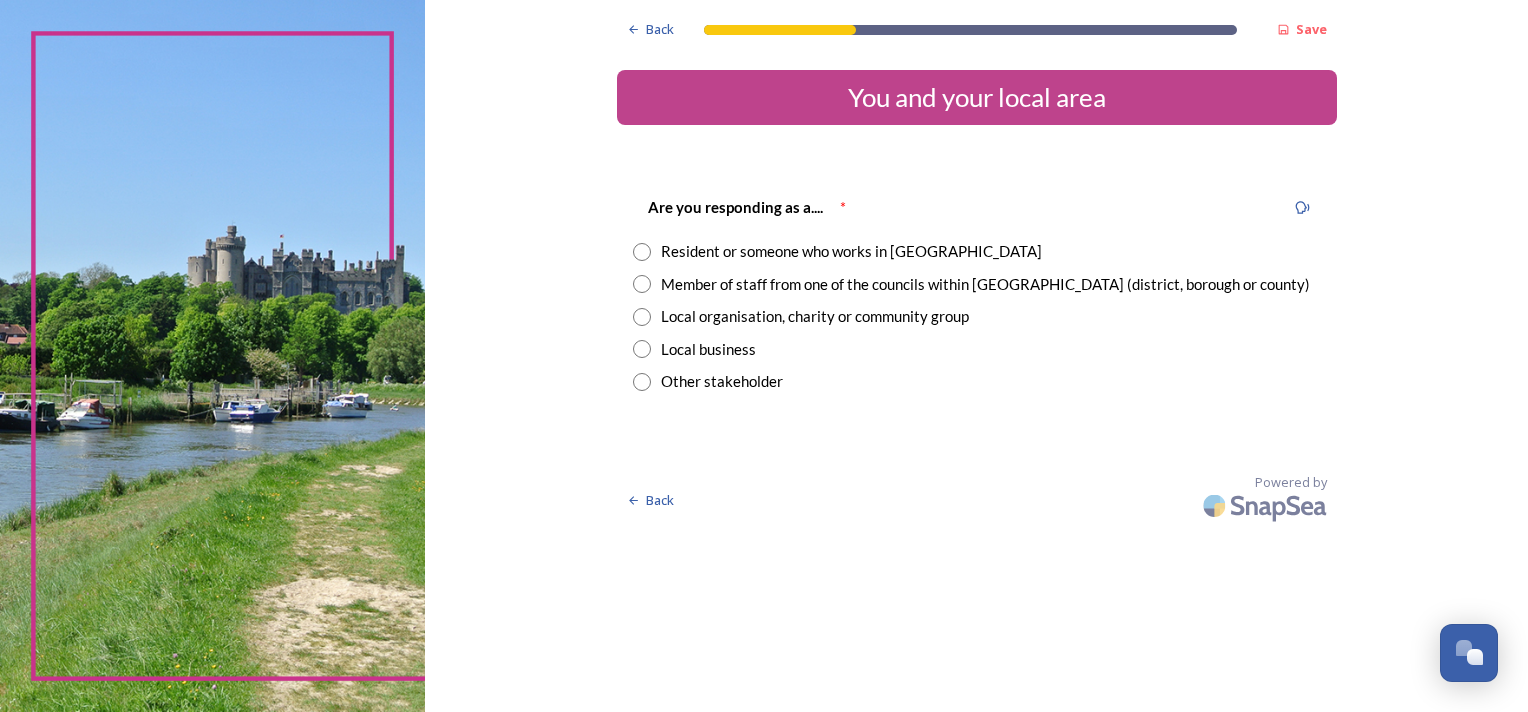 click at bounding box center (642, 284) 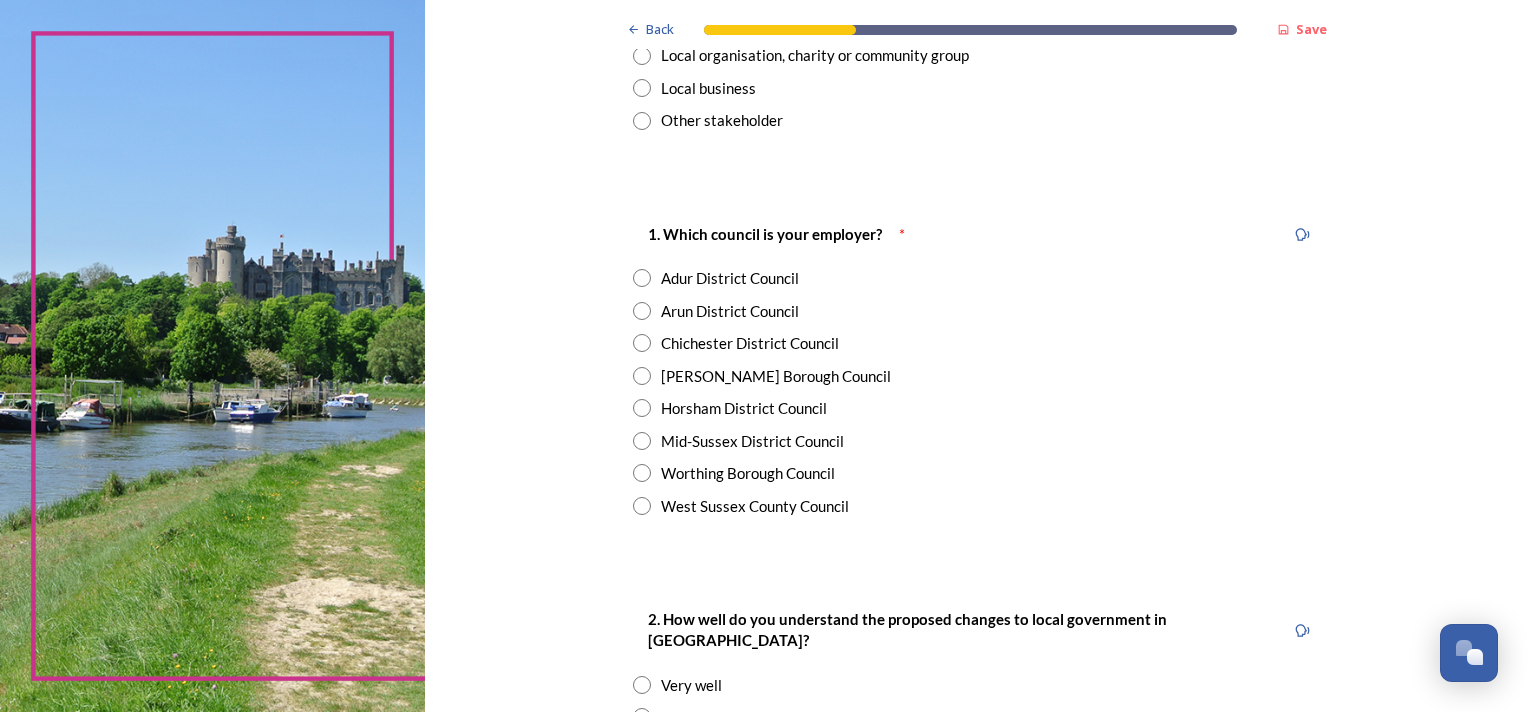 scroll, scrollTop: 300, scrollLeft: 0, axis: vertical 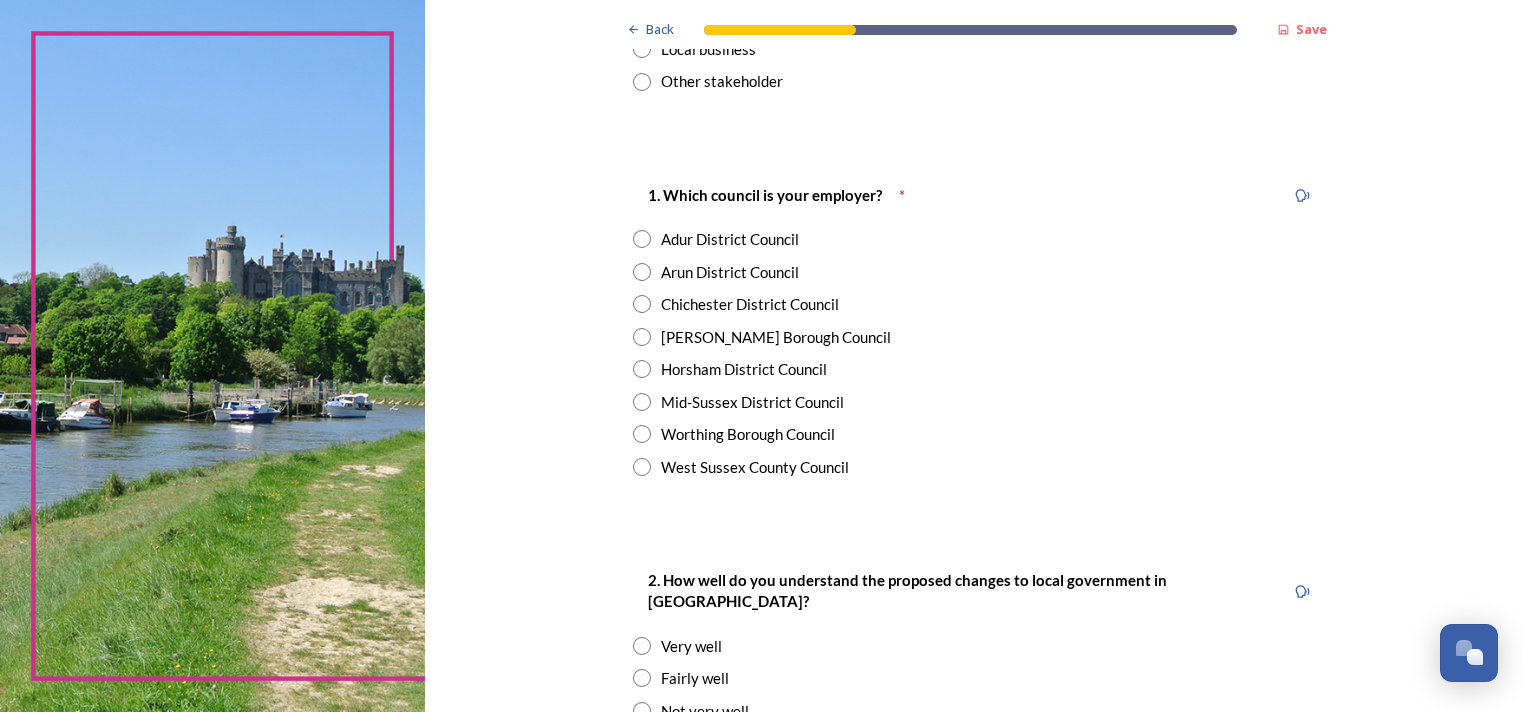click on "West Sussex County Council" at bounding box center (755, 467) 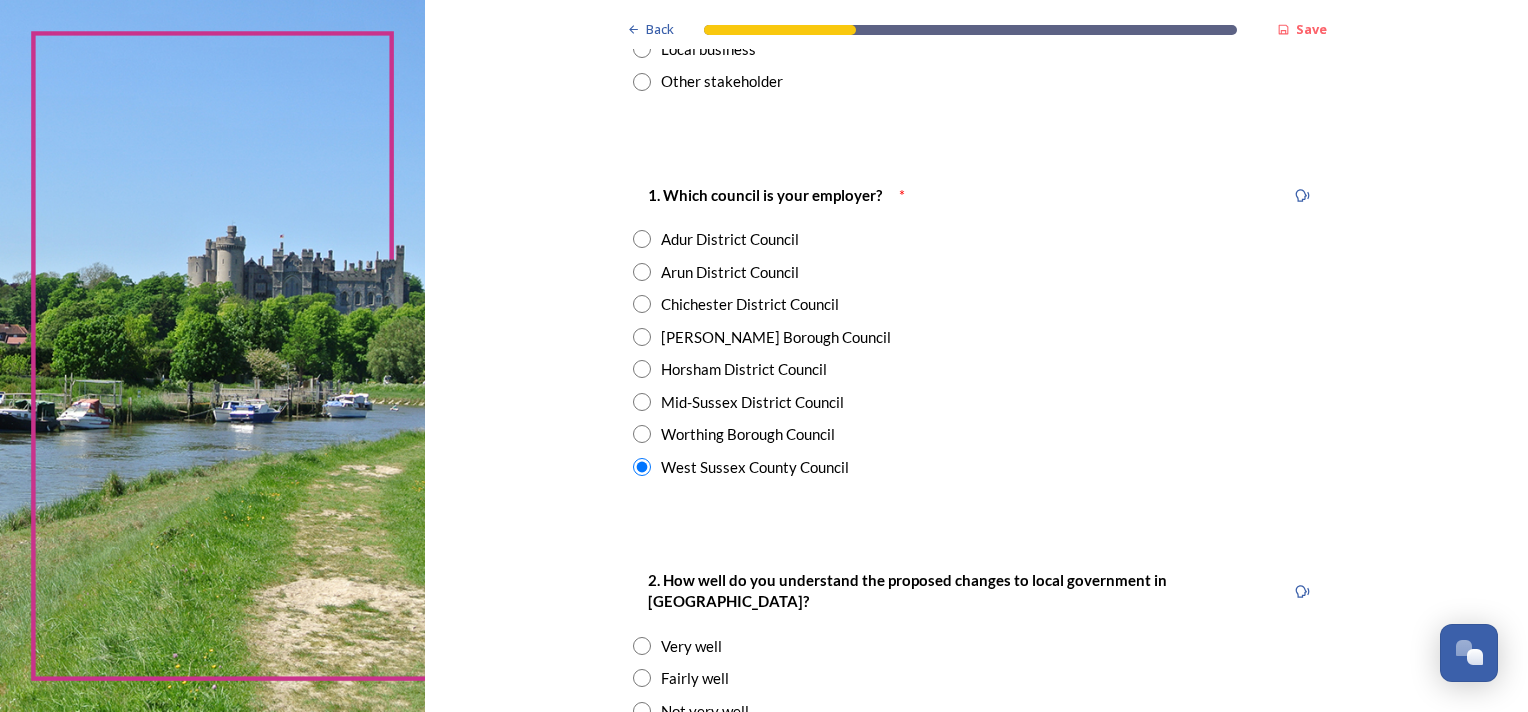 scroll, scrollTop: 500, scrollLeft: 0, axis: vertical 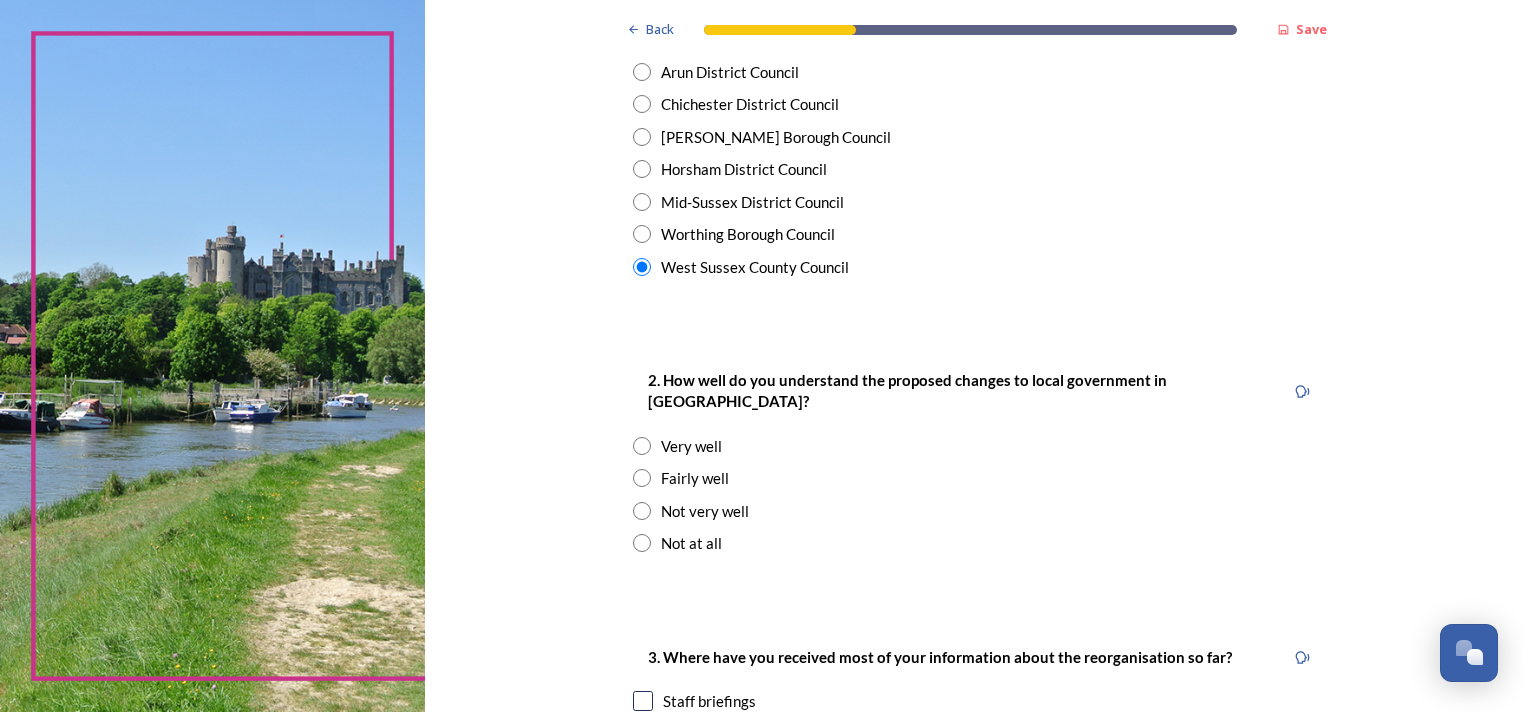 click at bounding box center [642, 478] 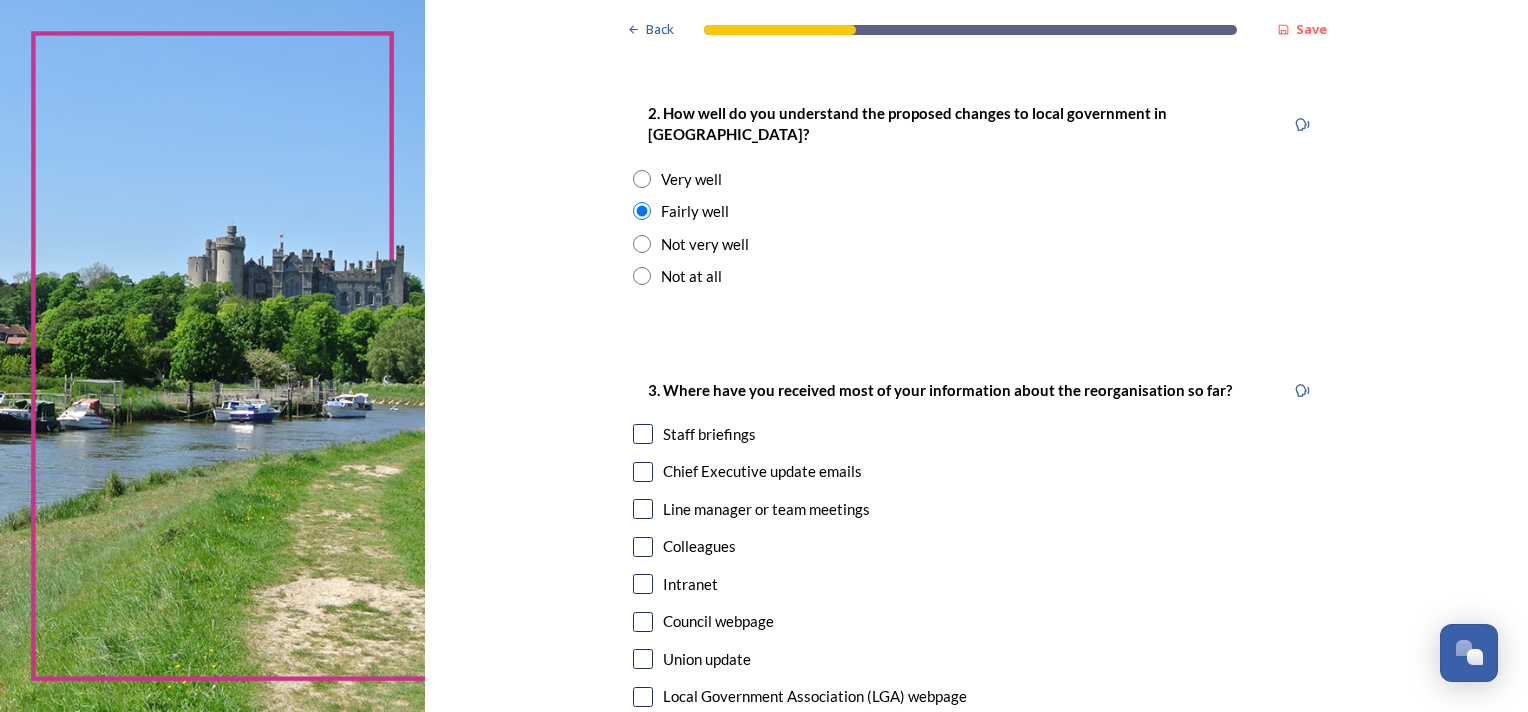scroll, scrollTop: 800, scrollLeft: 0, axis: vertical 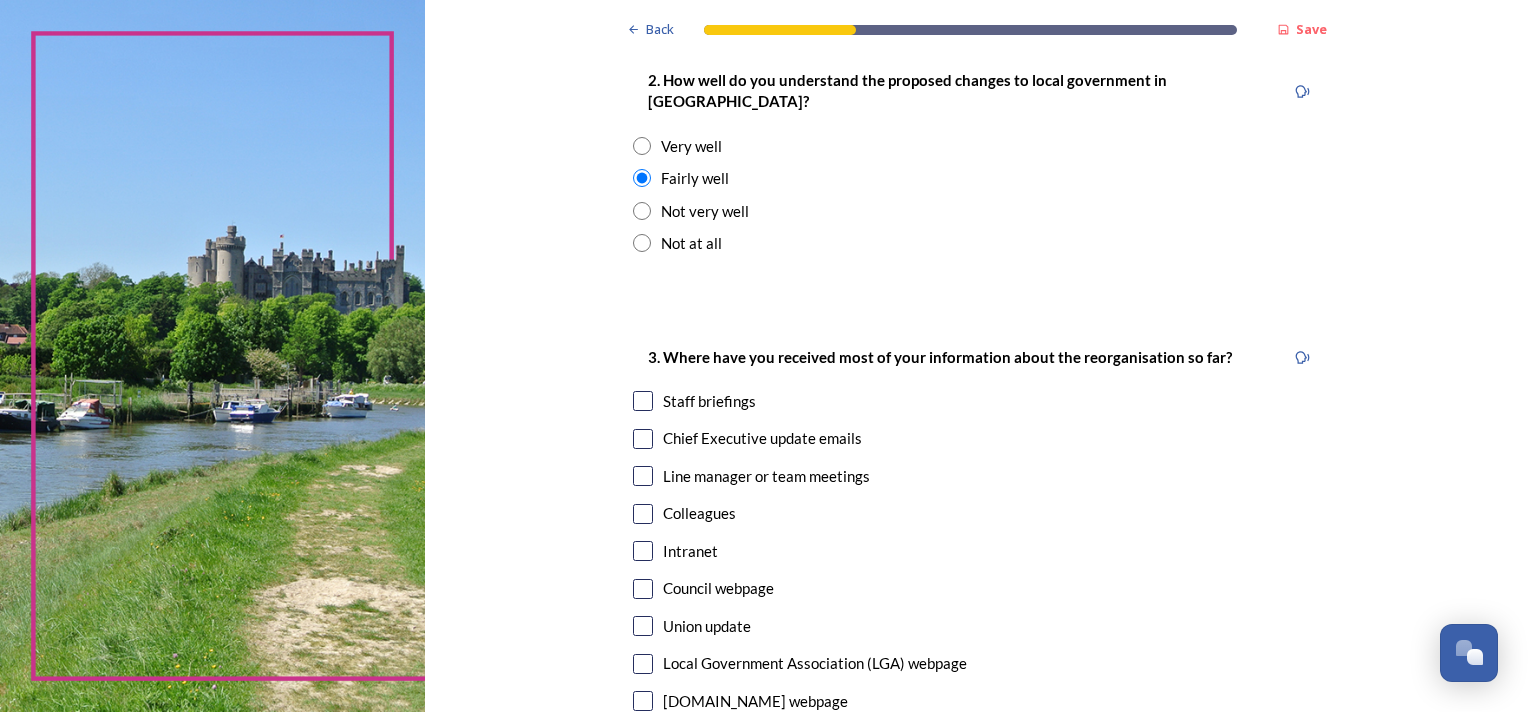 click at bounding box center (643, 401) 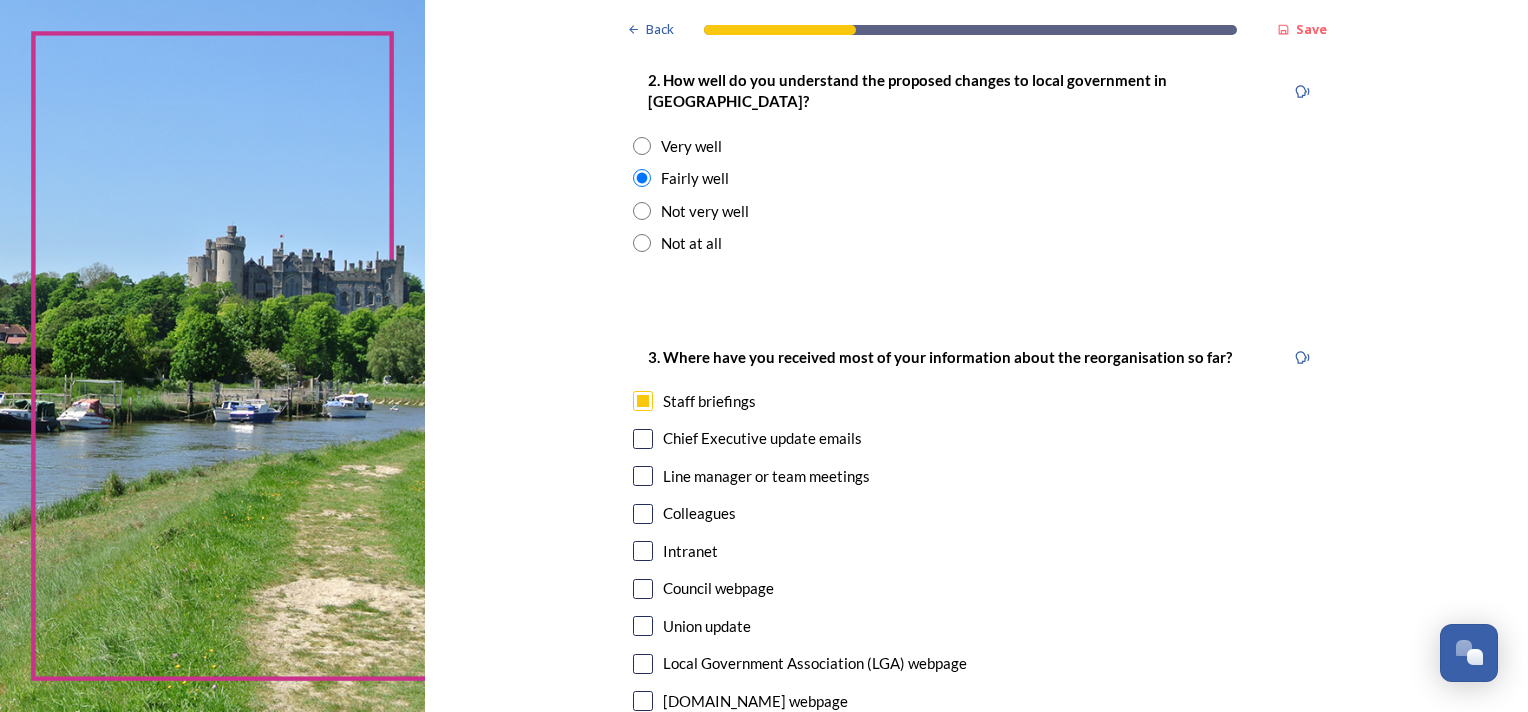 click at bounding box center [643, 439] 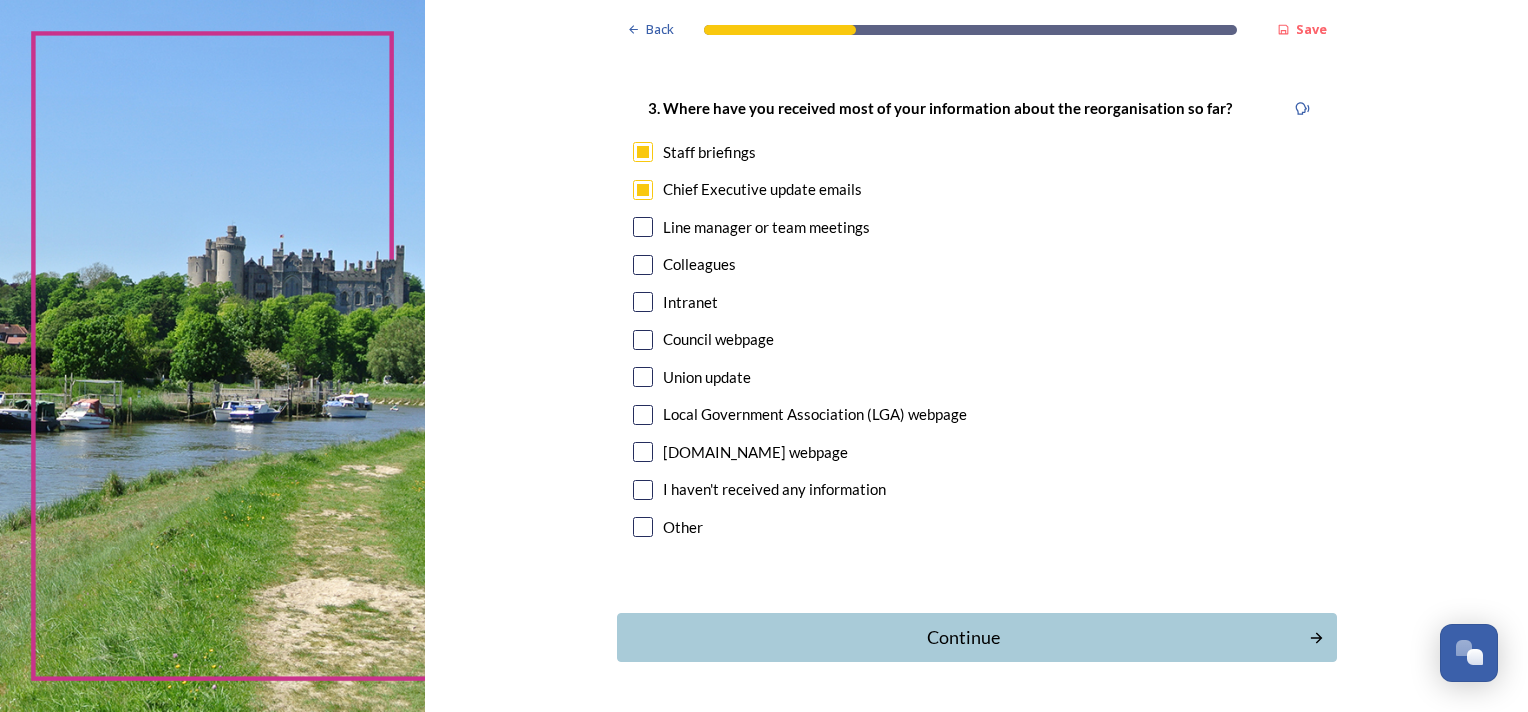 scroll, scrollTop: 1093, scrollLeft: 0, axis: vertical 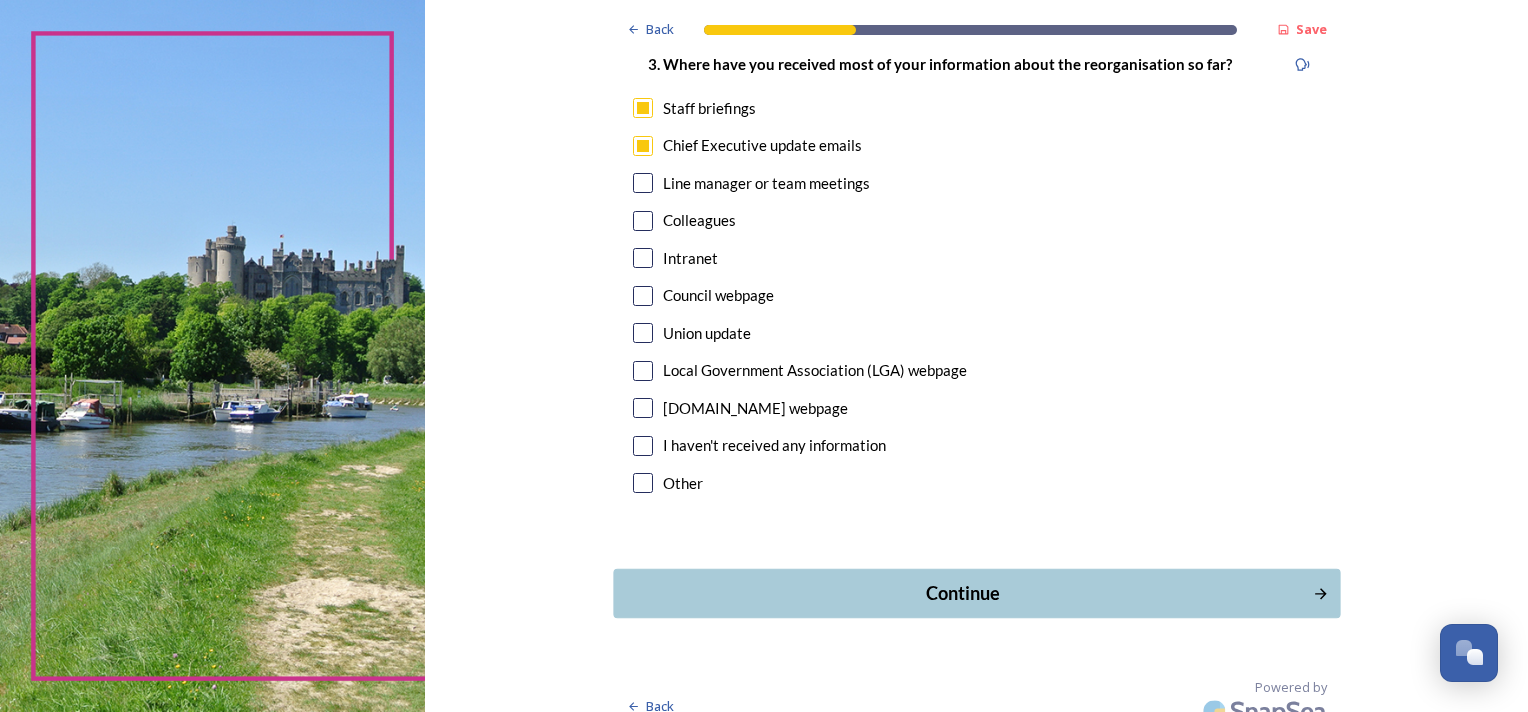 click on "Continue" at bounding box center [962, 593] 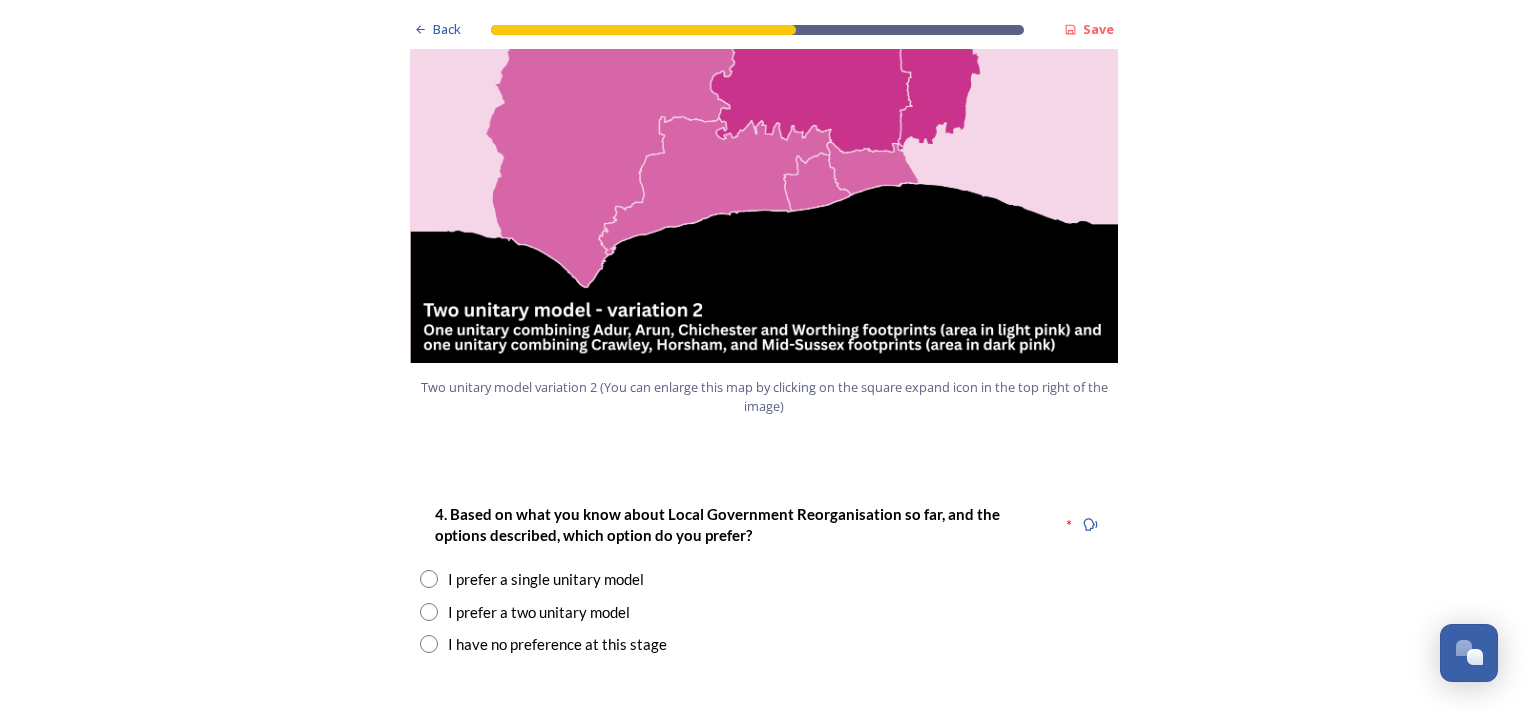 scroll, scrollTop: 2300, scrollLeft: 0, axis: vertical 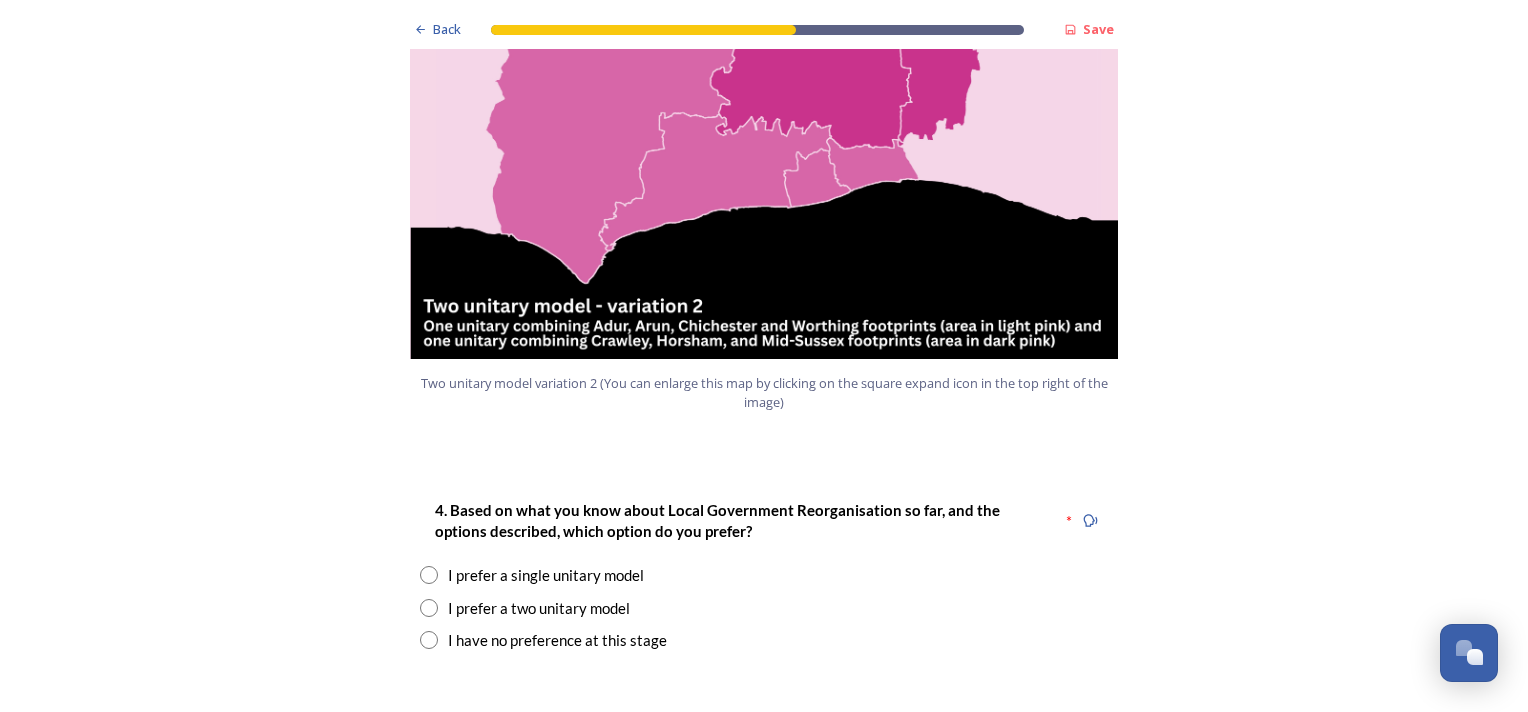 click at bounding box center [429, 575] 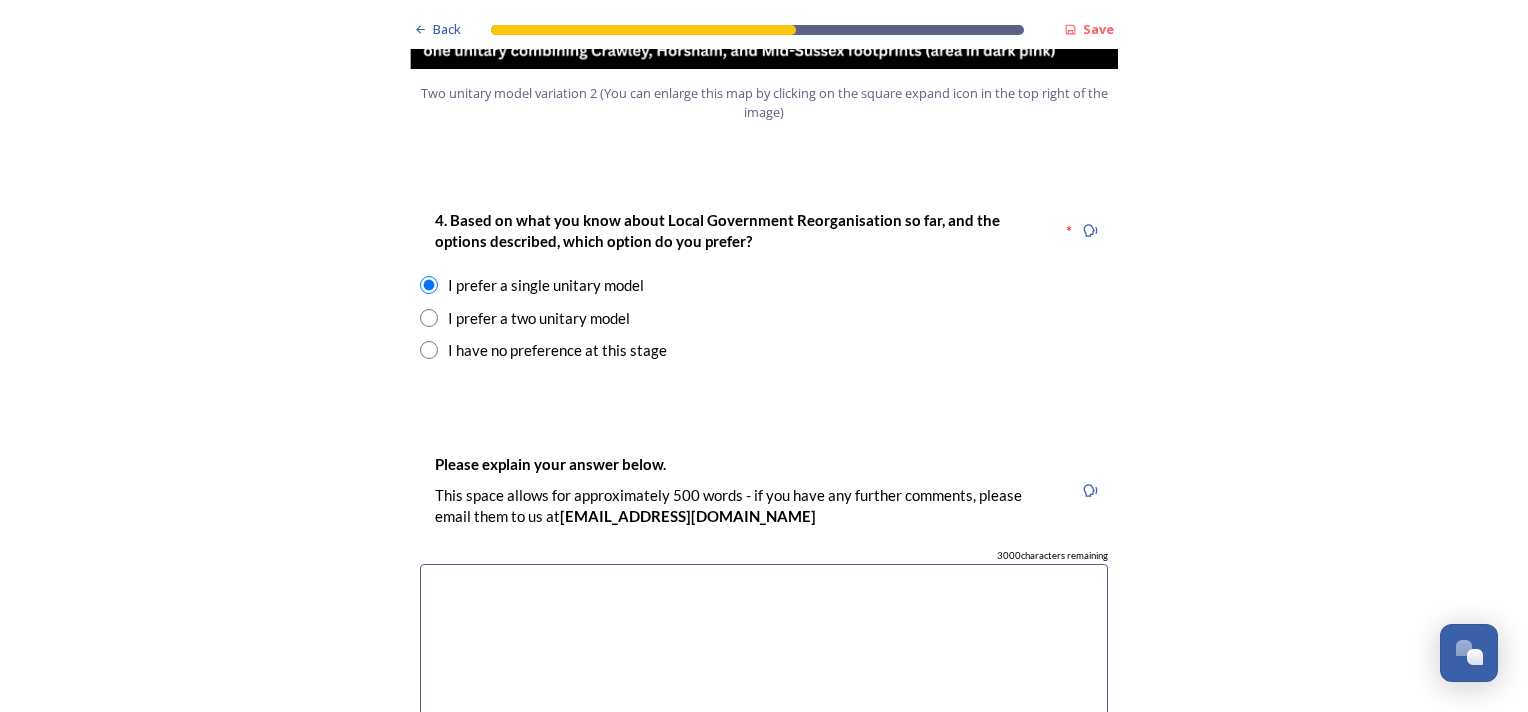 scroll, scrollTop: 2600, scrollLeft: 0, axis: vertical 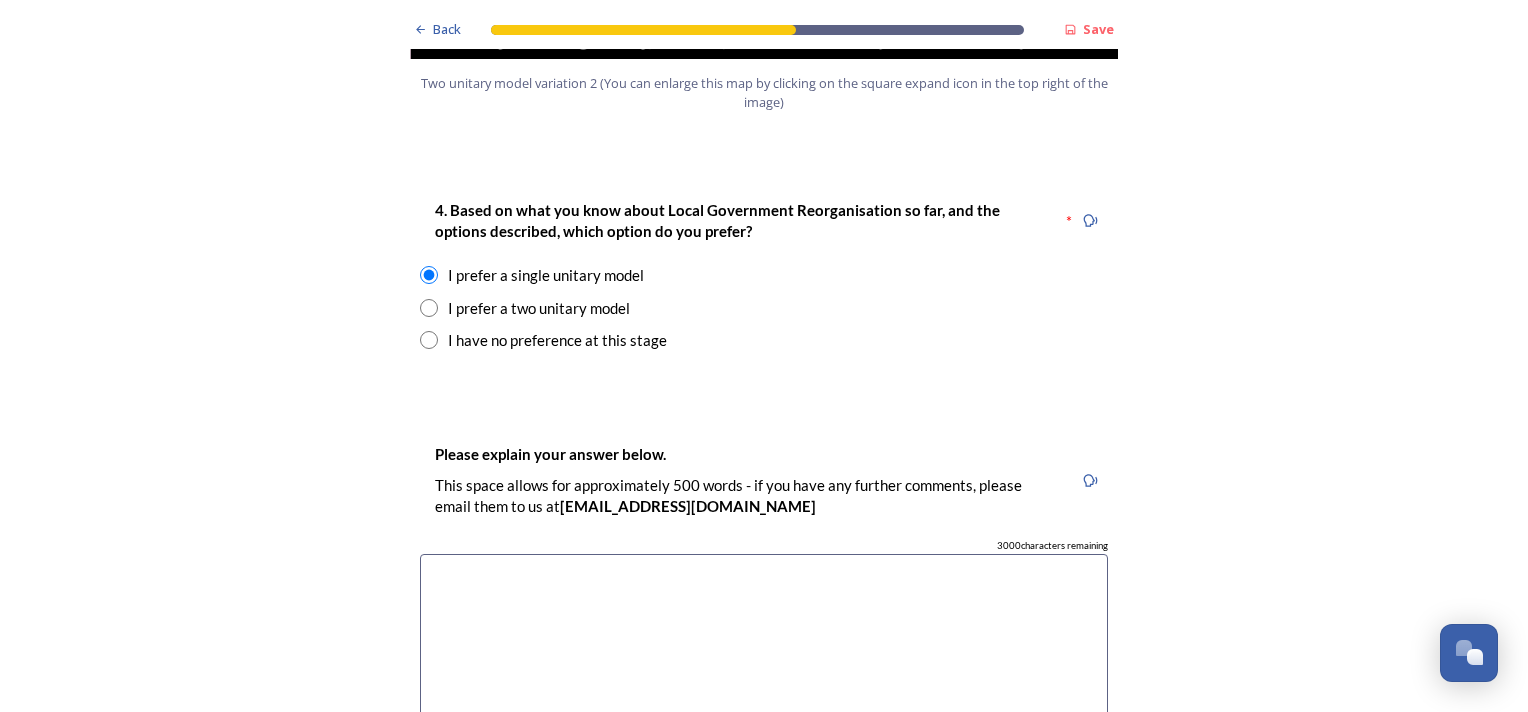 click at bounding box center [764, 666] 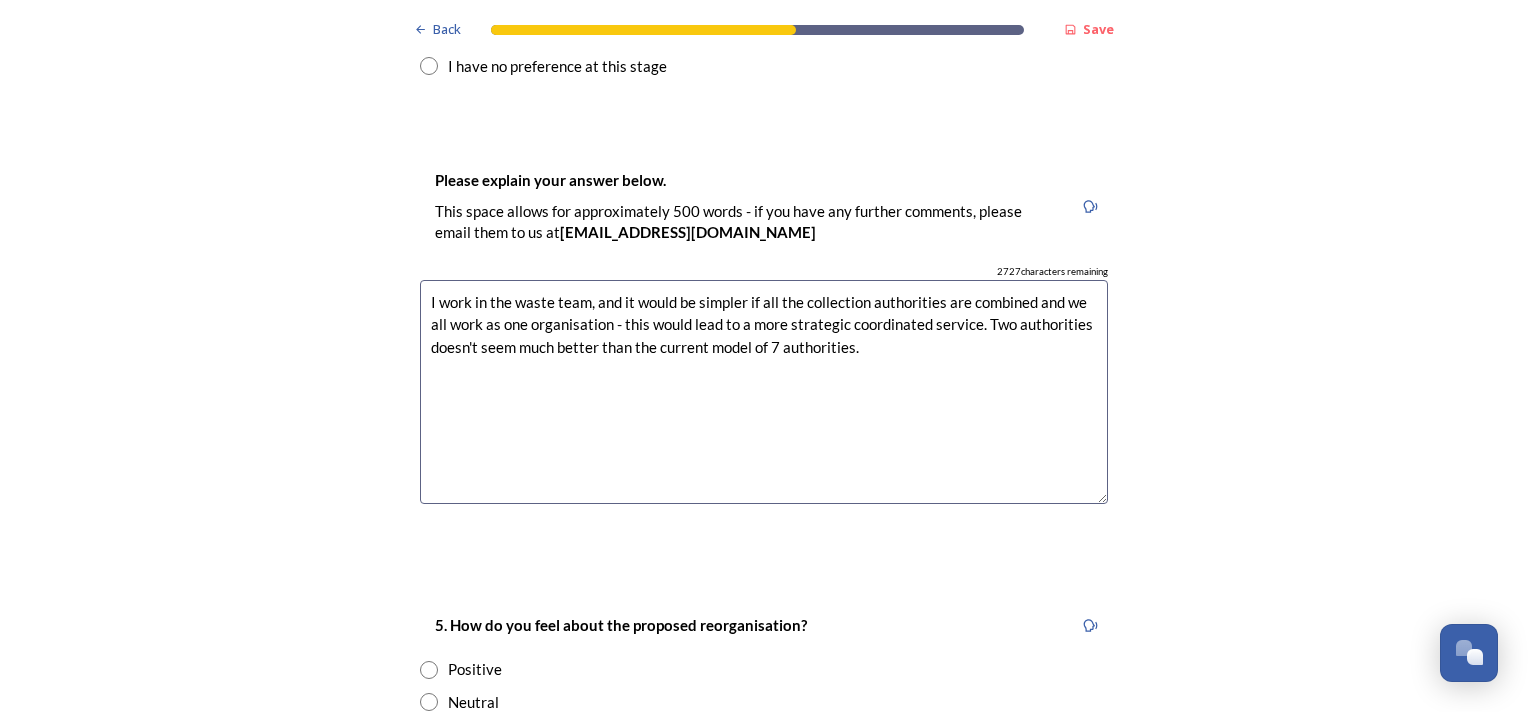 scroll, scrollTop: 3000, scrollLeft: 0, axis: vertical 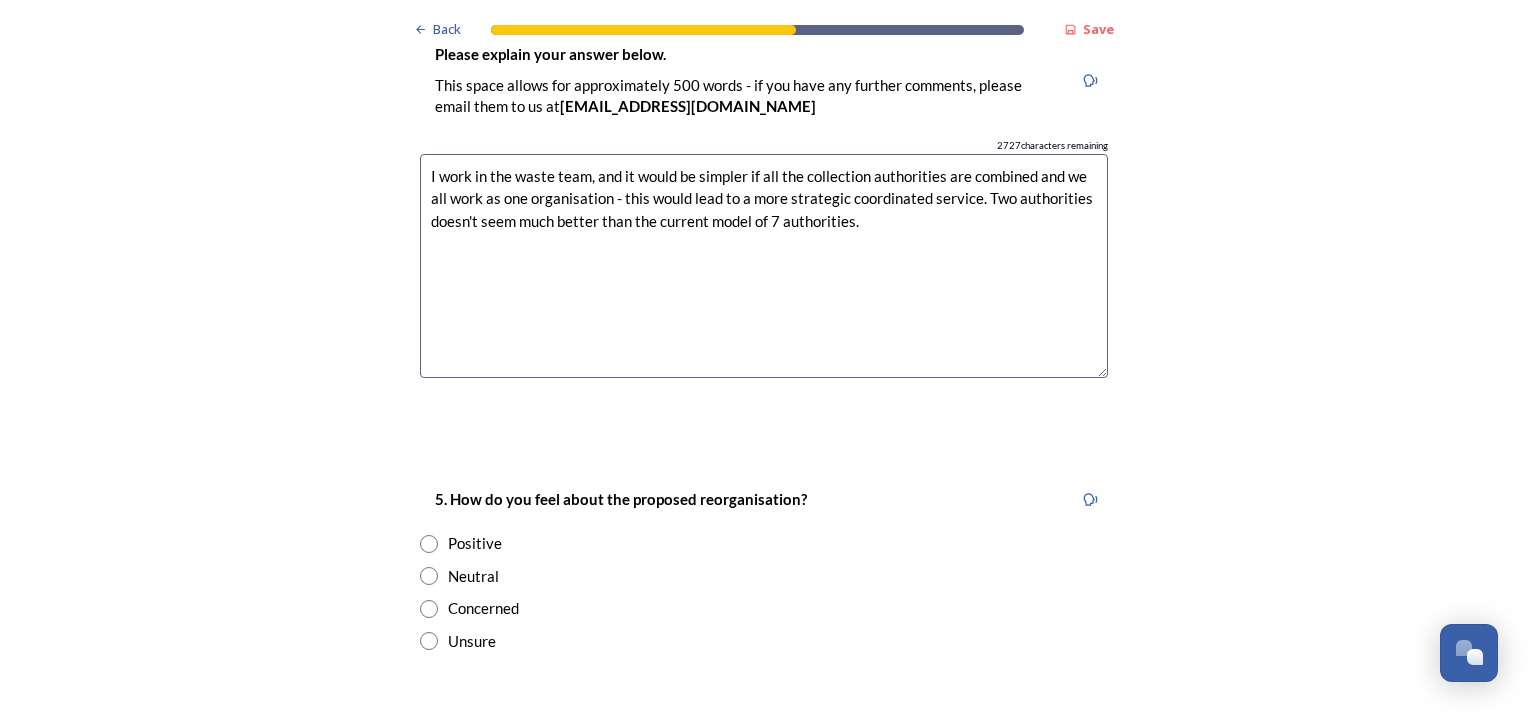 type on "I work in the waste team, and it would be simpler if all the collection authorities are combined and we all work as one organisation - this would lead to a more strategic coordinated service. Two authorities doesn't seem much better than the current model of 7 authorities." 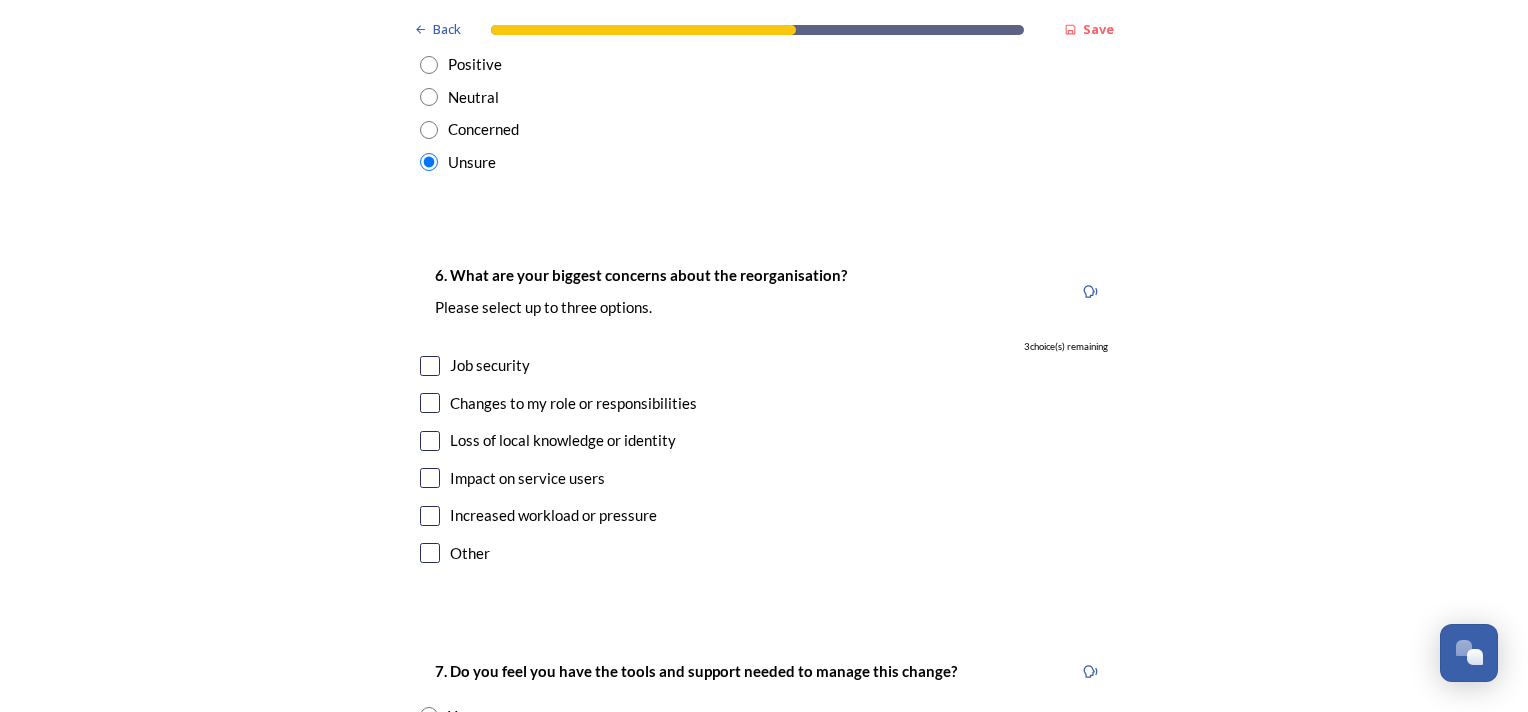 scroll, scrollTop: 3500, scrollLeft: 0, axis: vertical 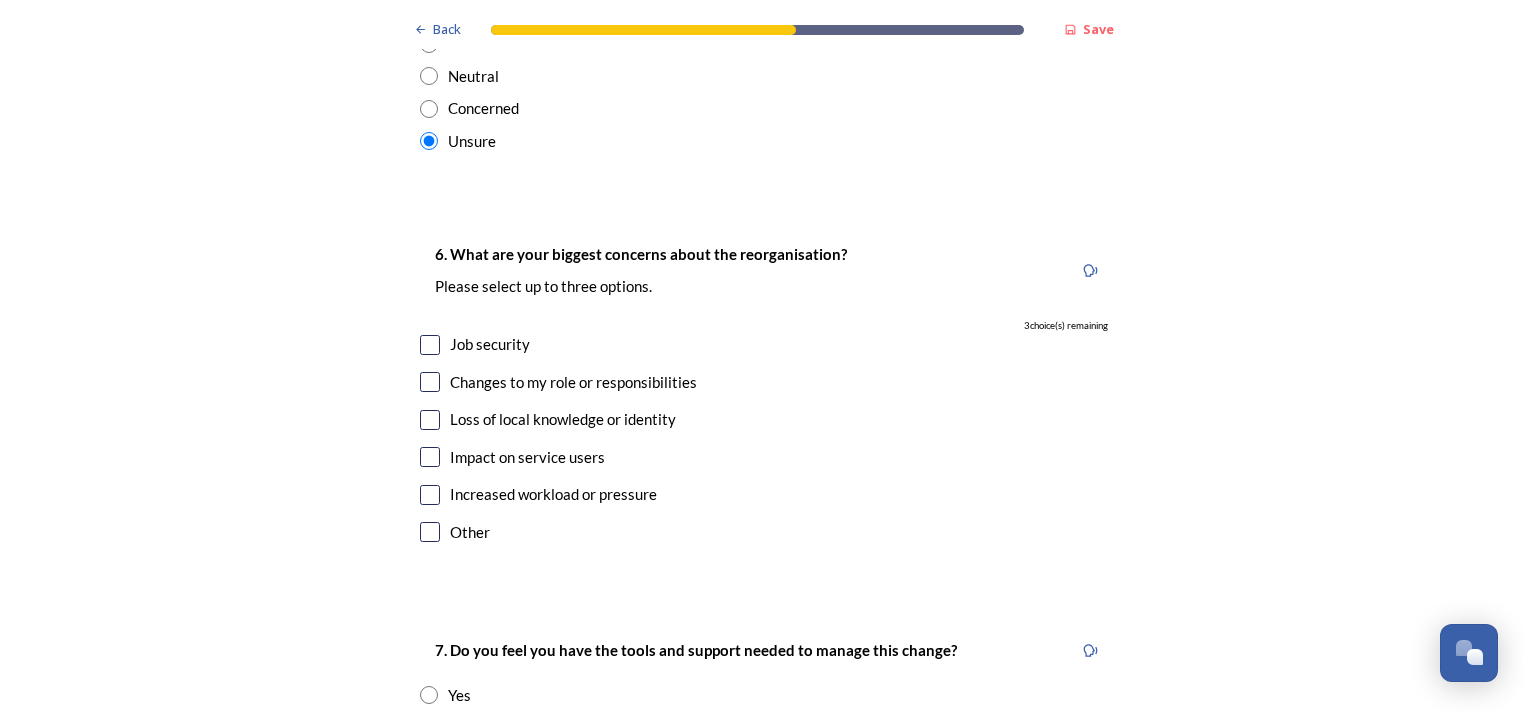 click at bounding box center (430, 382) 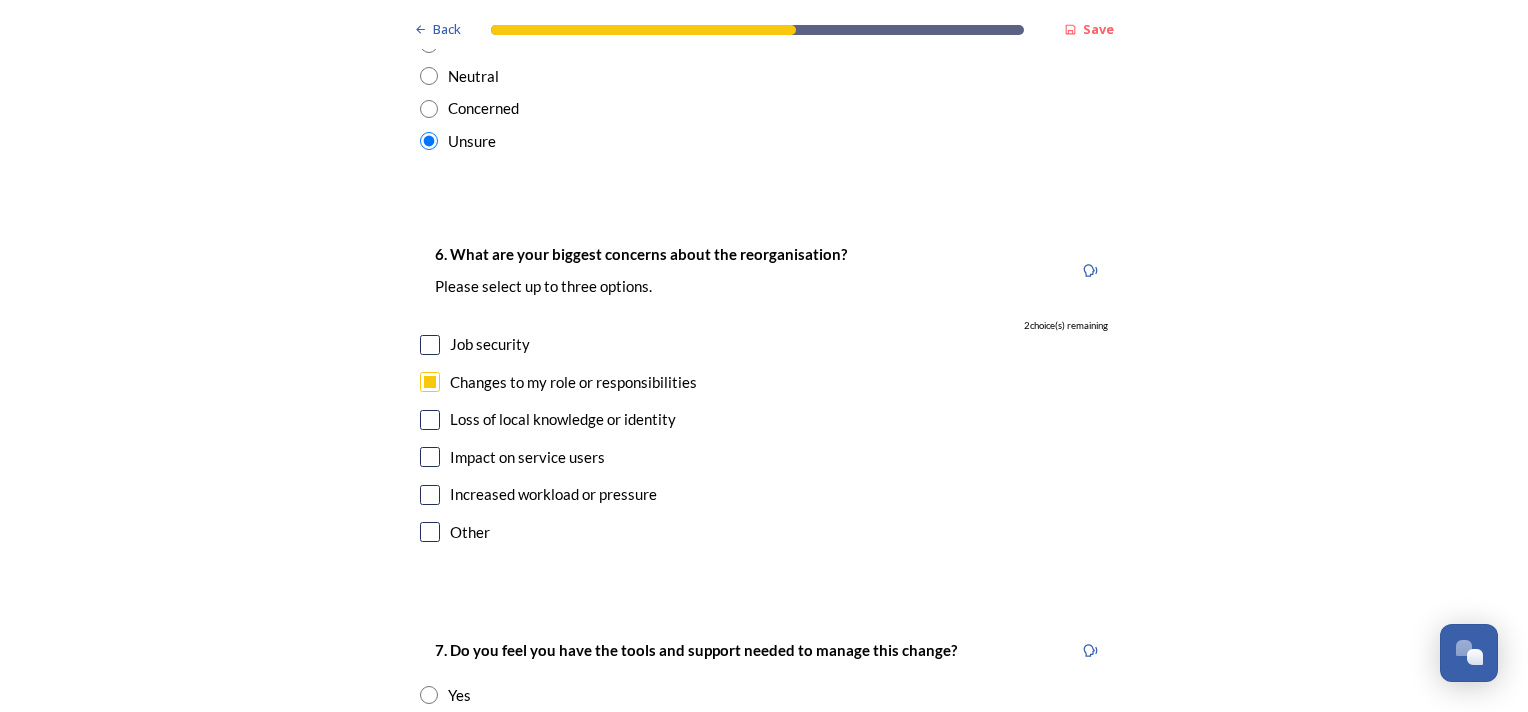 click at bounding box center (430, 495) 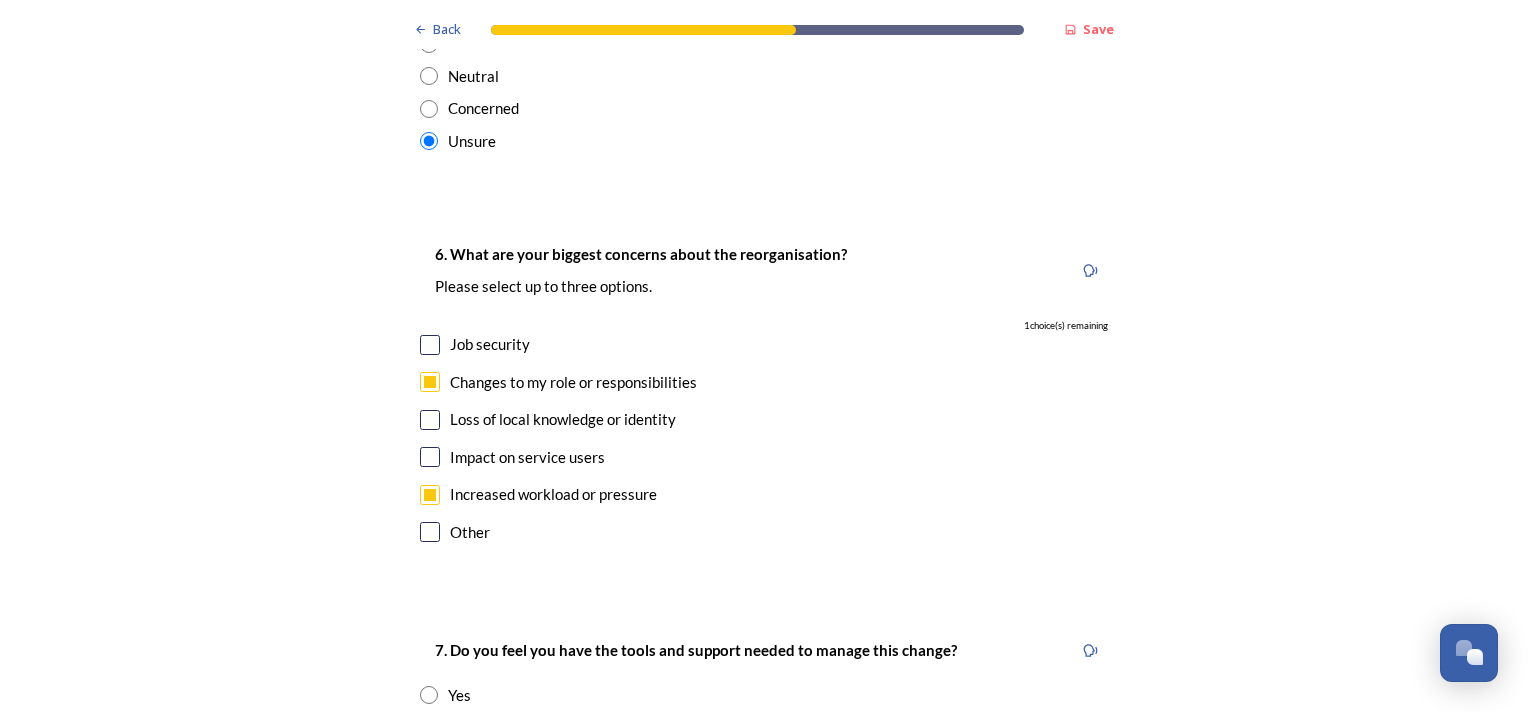 click at bounding box center [430, 532] 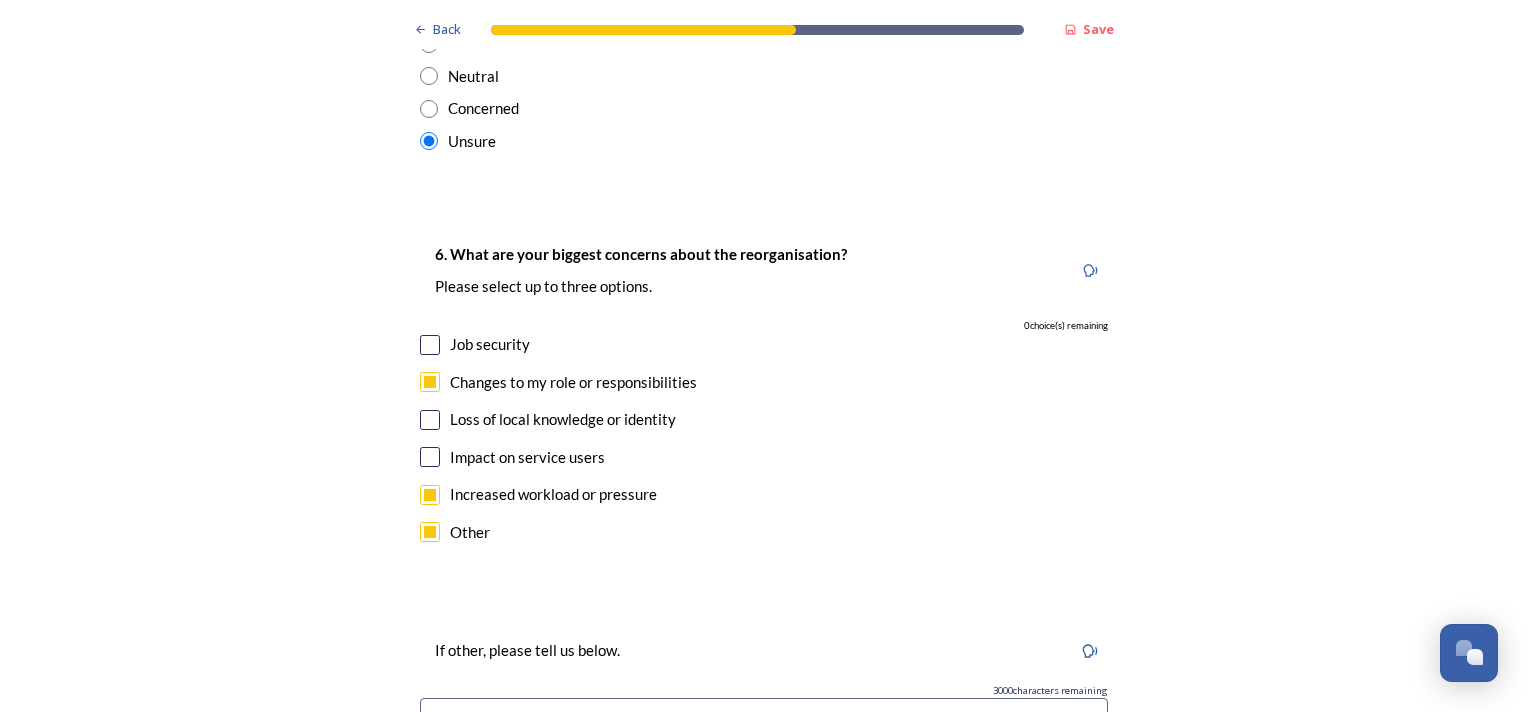 click at bounding box center [764, 721] 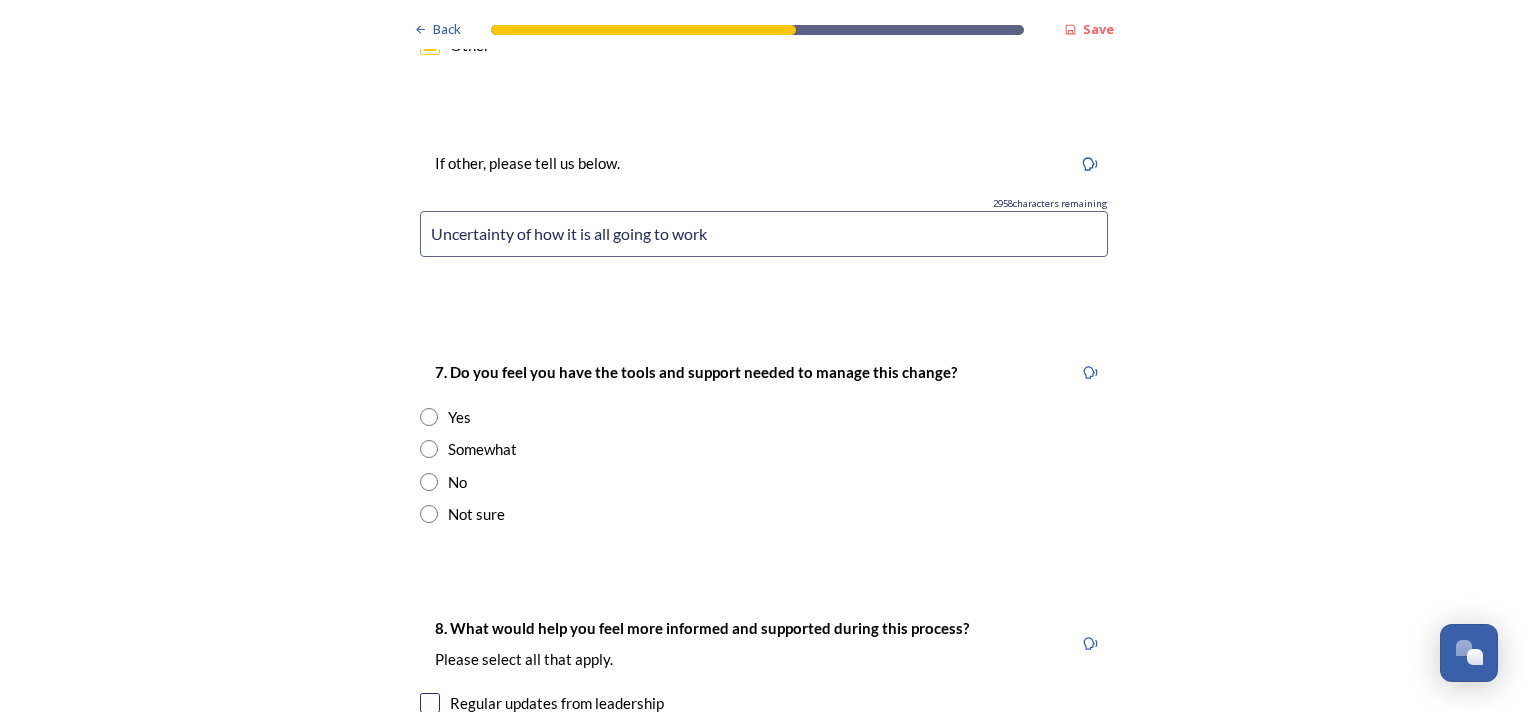 scroll, scrollTop: 4000, scrollLeft: 0, axis: vertical 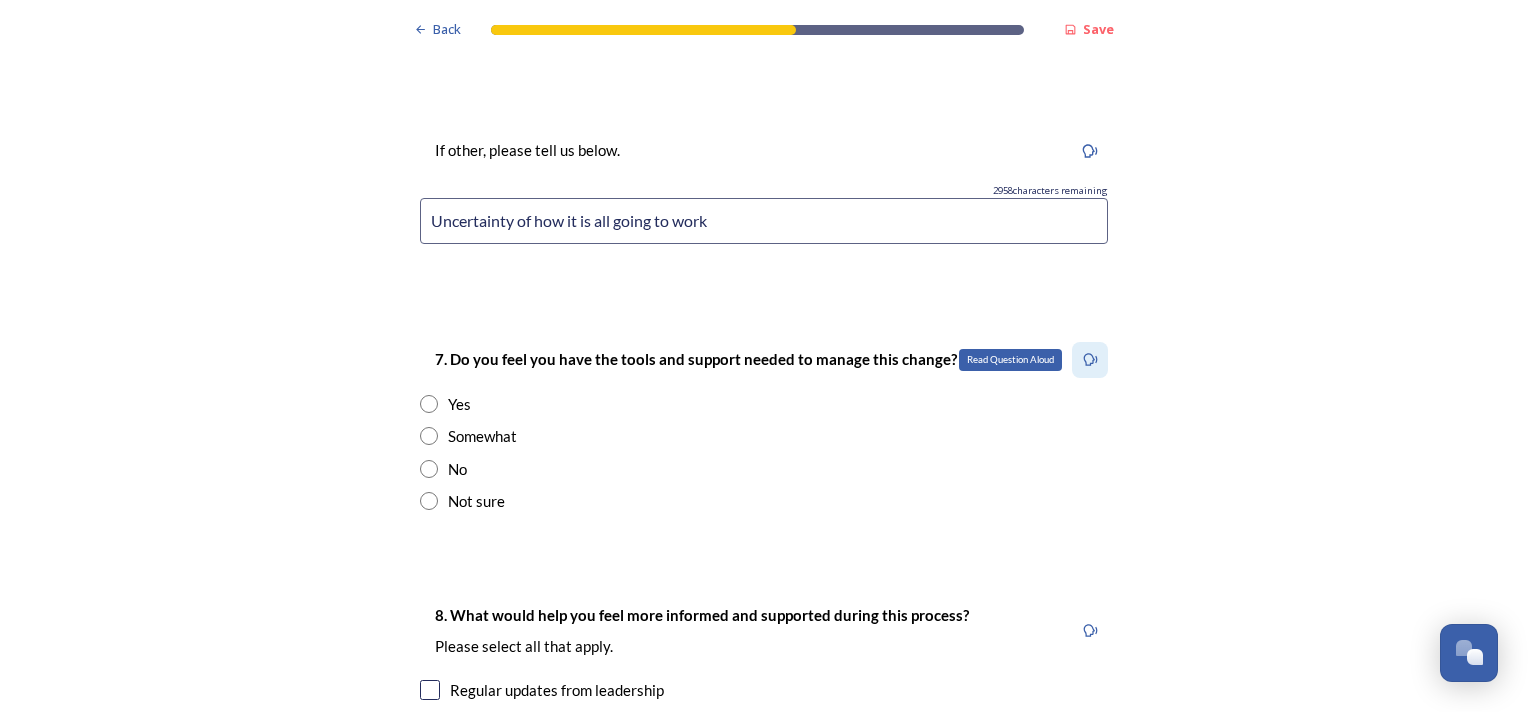 type on "Uncertainty of how it is all going to work" 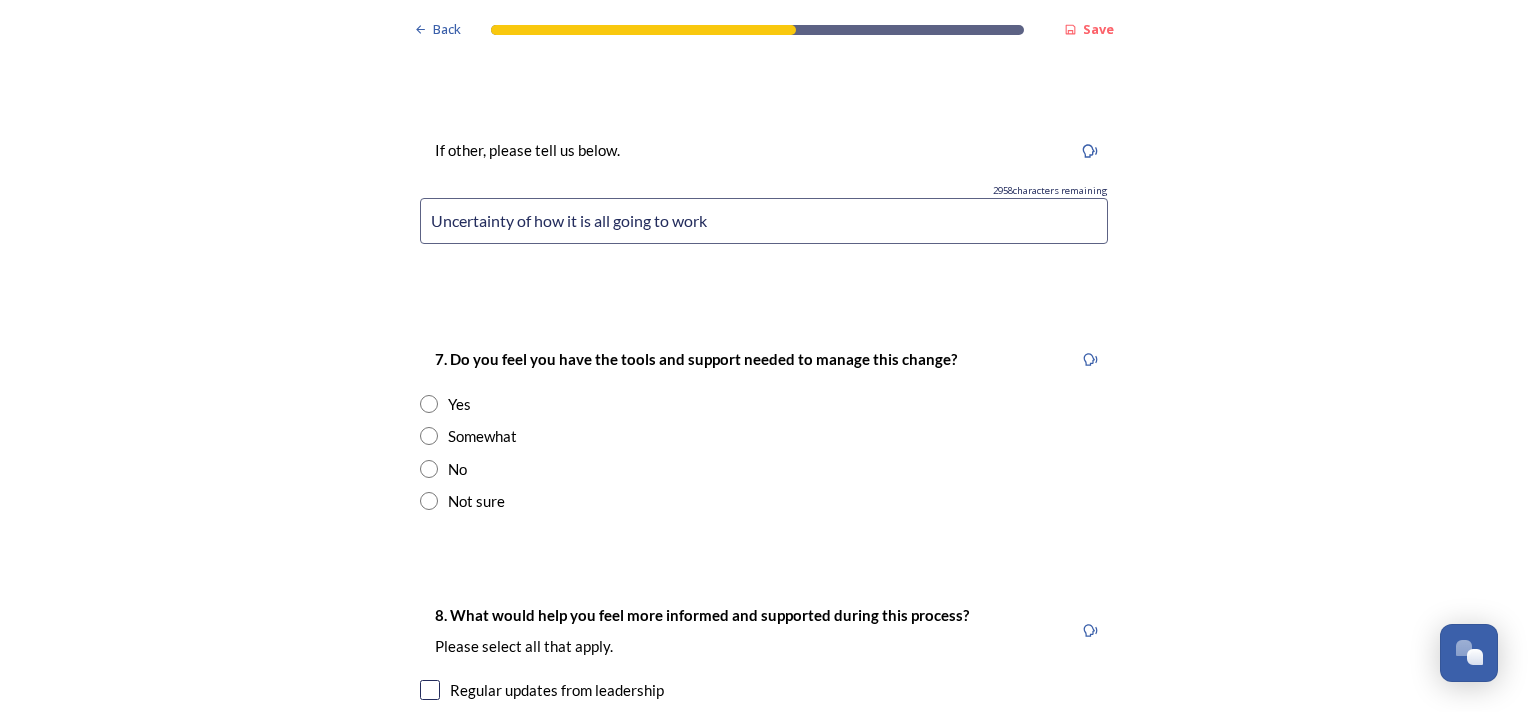 drag, startPoint x: 431, startPoint y: 378, endPoint x: 667, endPoint y: 384, distance: 236.07626 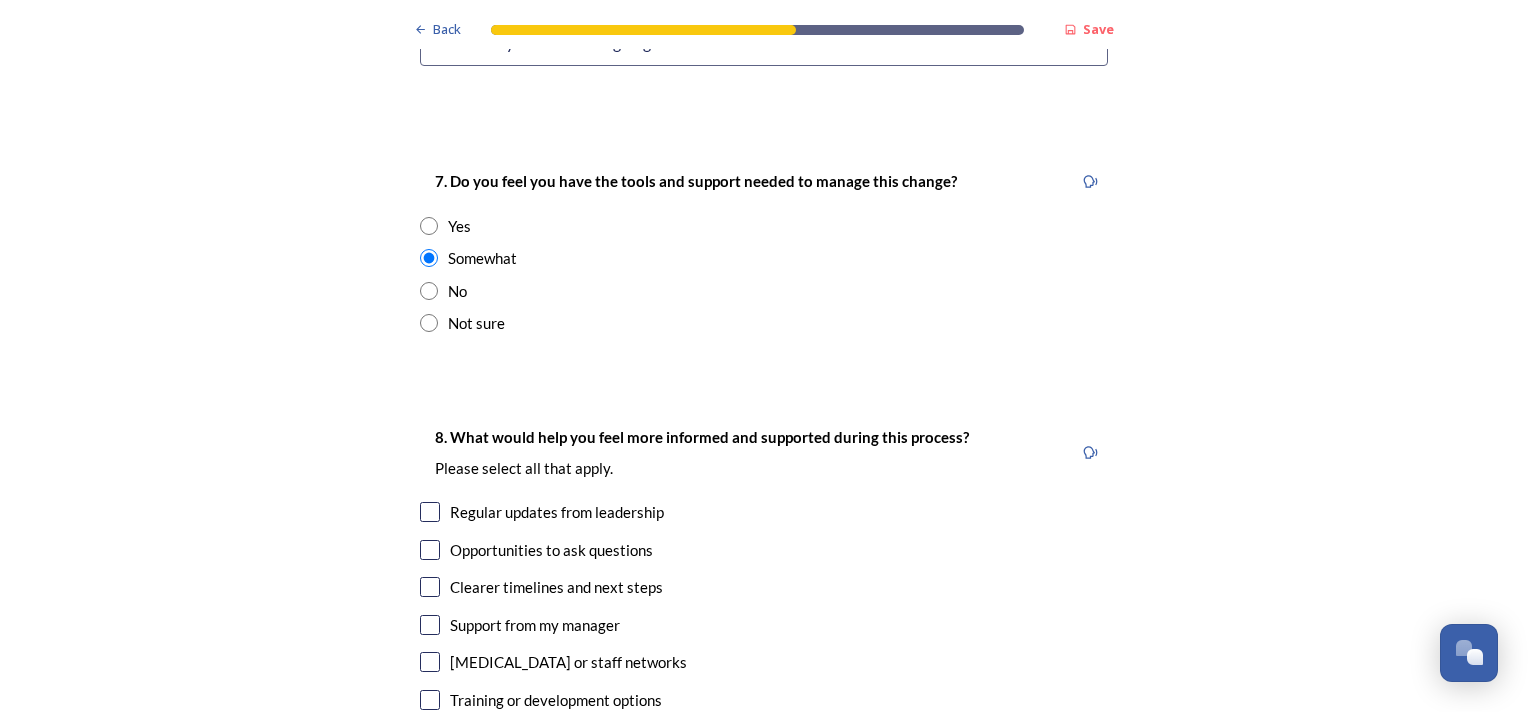 scroll, scrollTop: 4200, scrollLeft: 0, axis: vertical 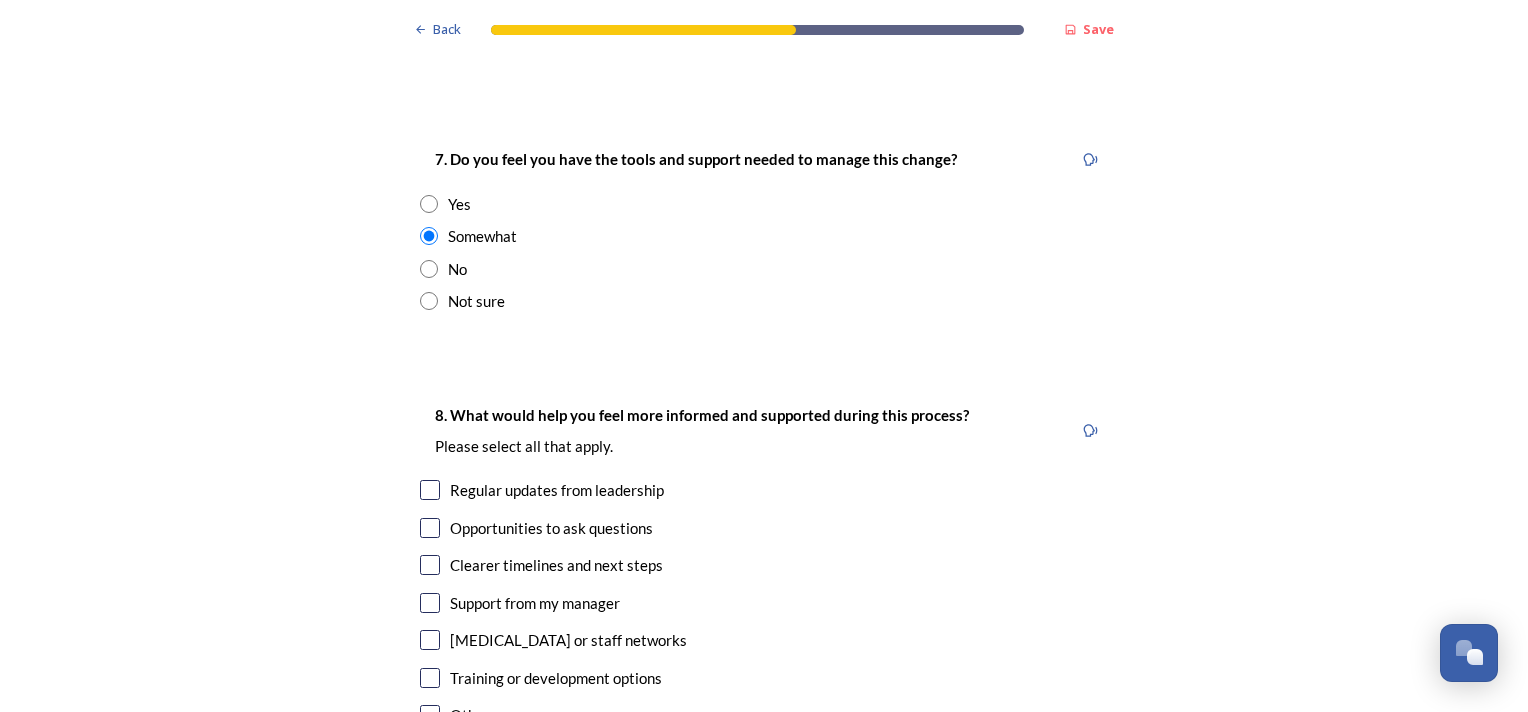 click at bounding box center [430, 490] 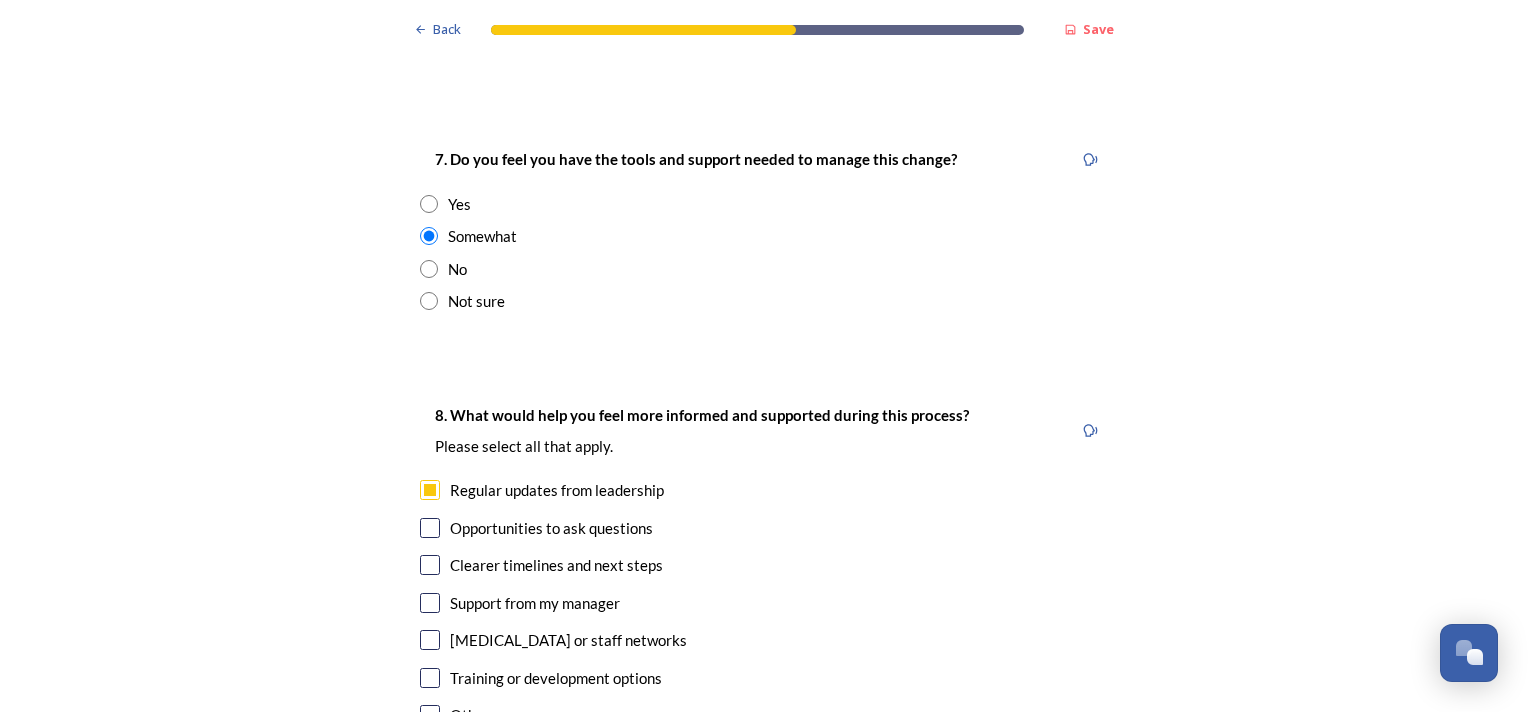 click at bounding box center [430, 528] 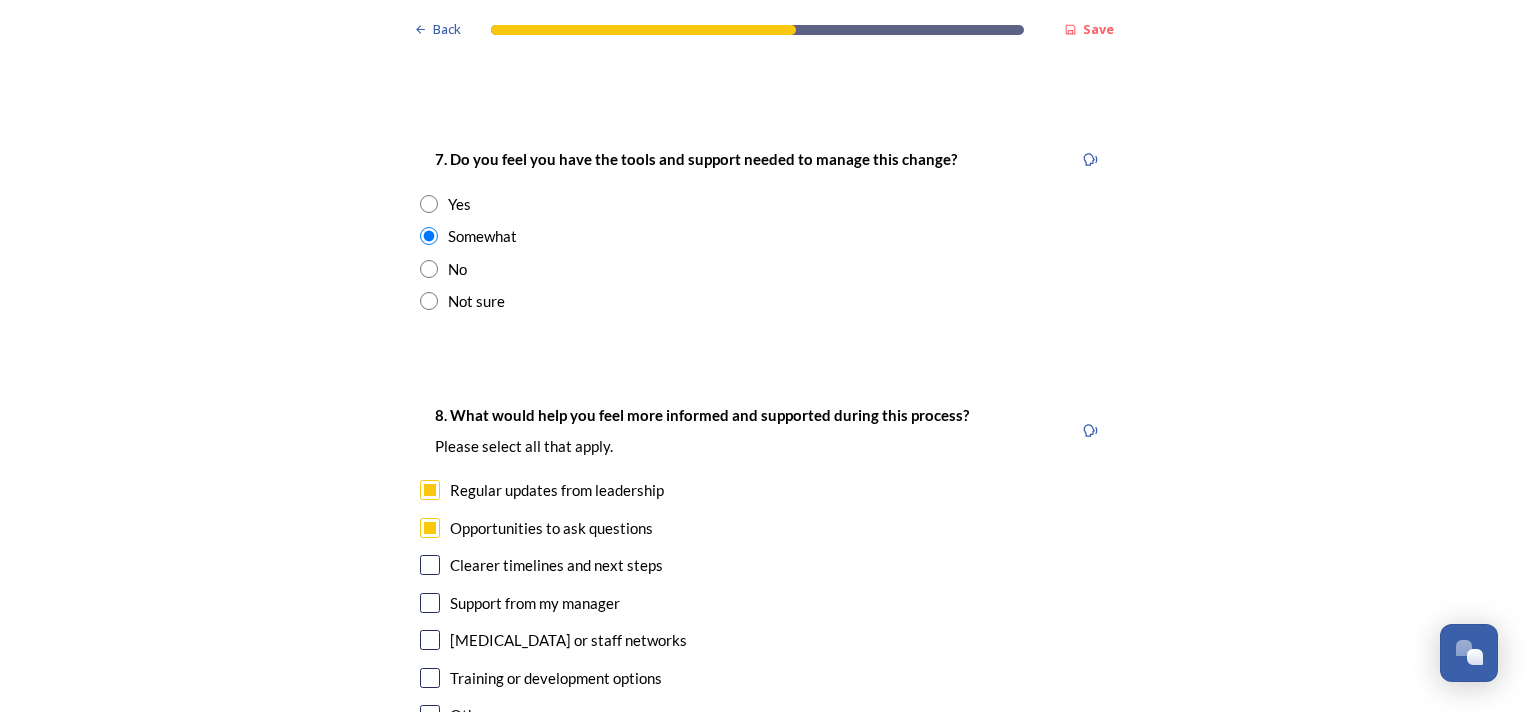 click at bounding box center (430, 565) 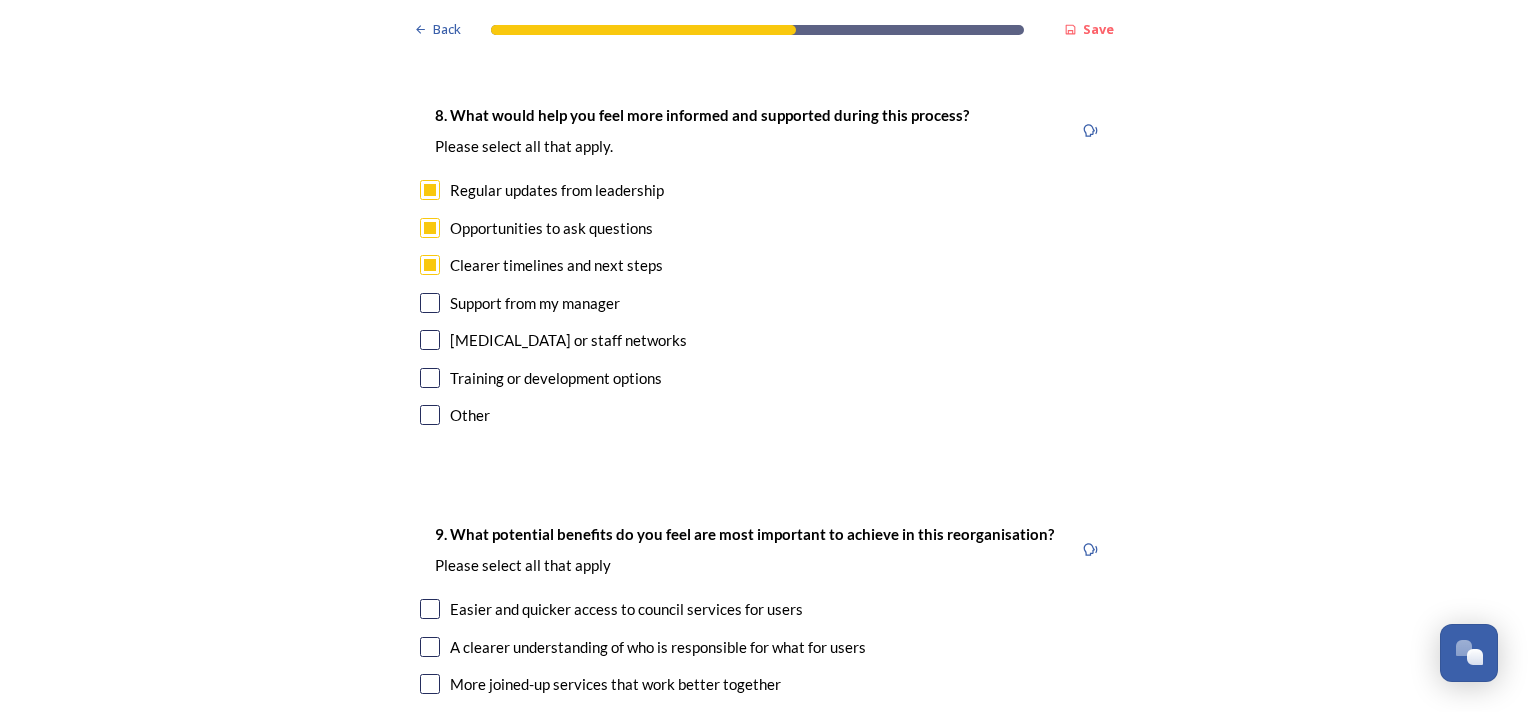 scroll, scrollTop: 4600, scrollLeft: 0, axis: vertical 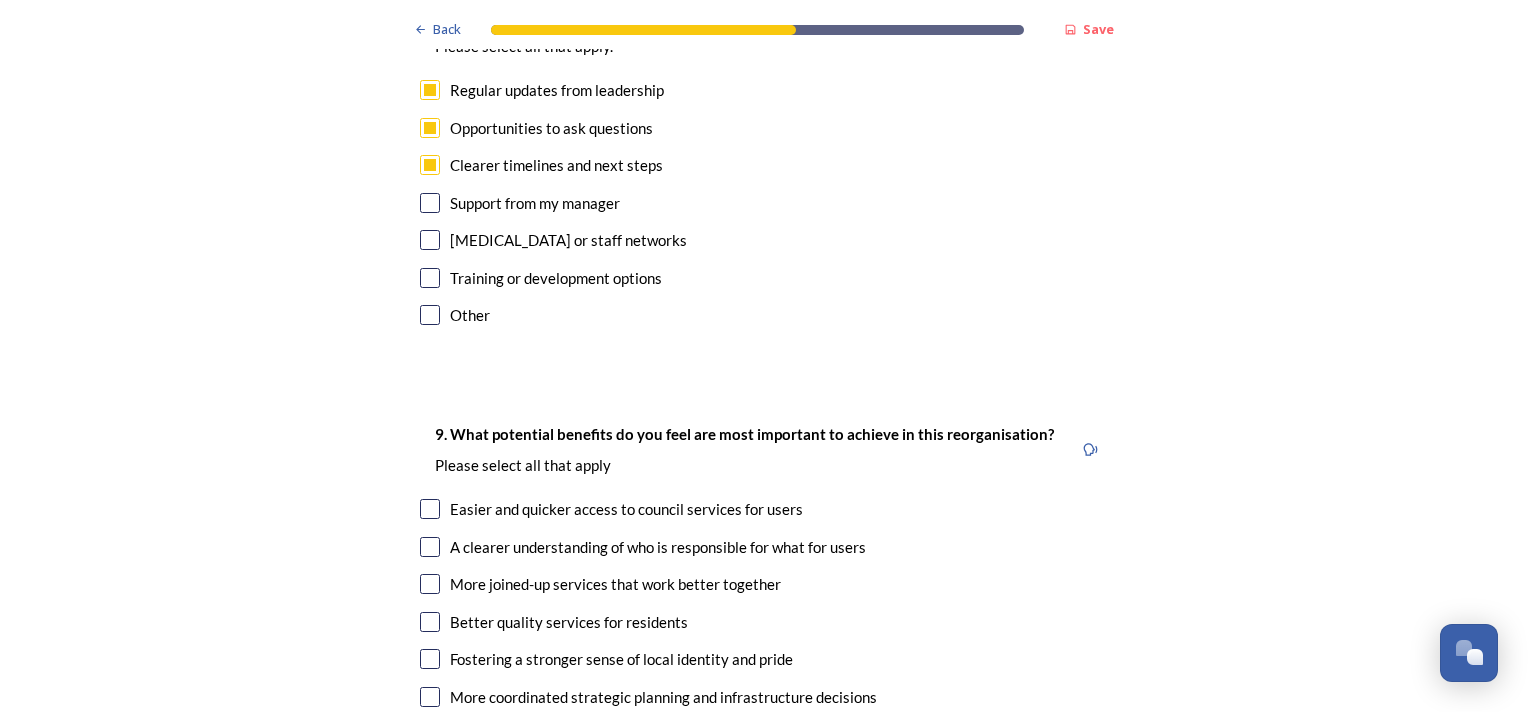 click at bounding box center [430, 278] 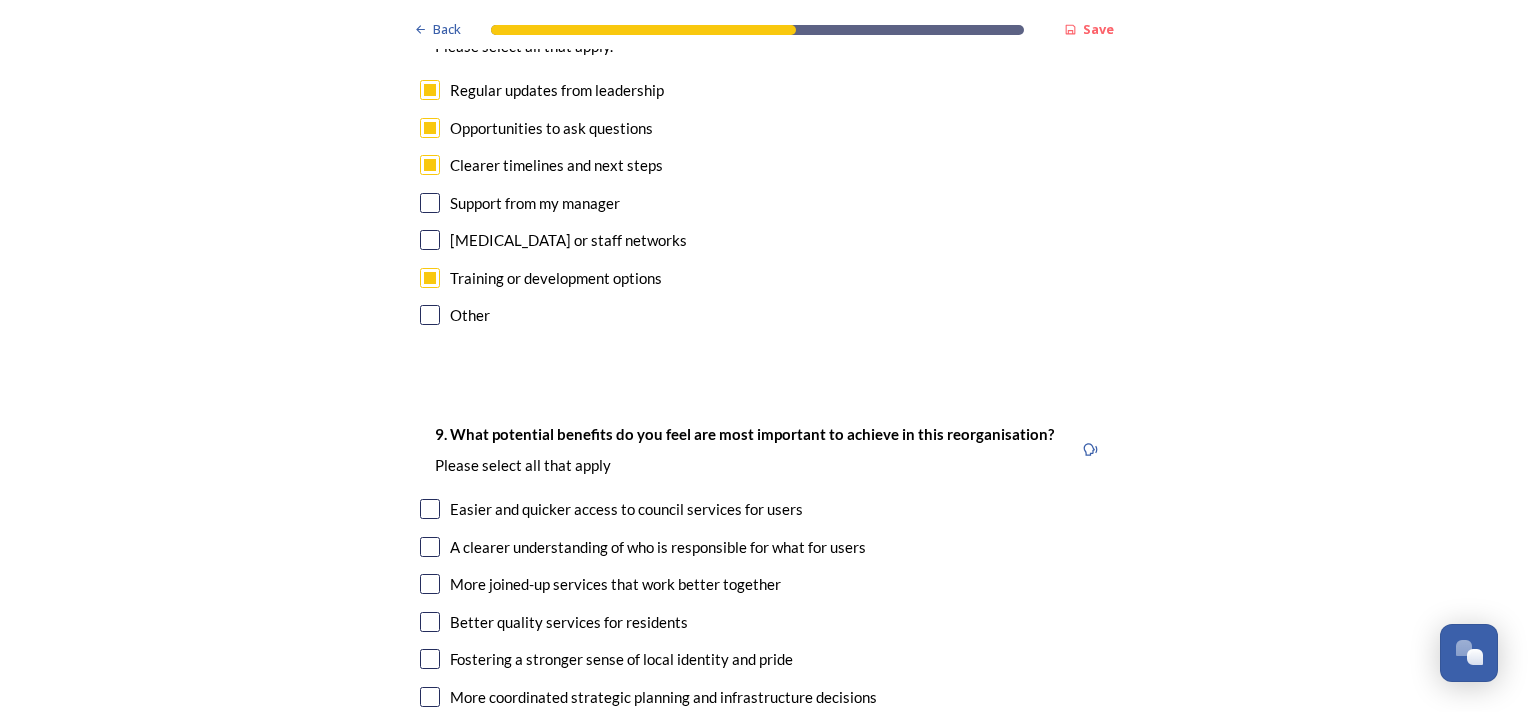 scroll, scrollTop: 4700, scrollLeft: 0, axis: vertical 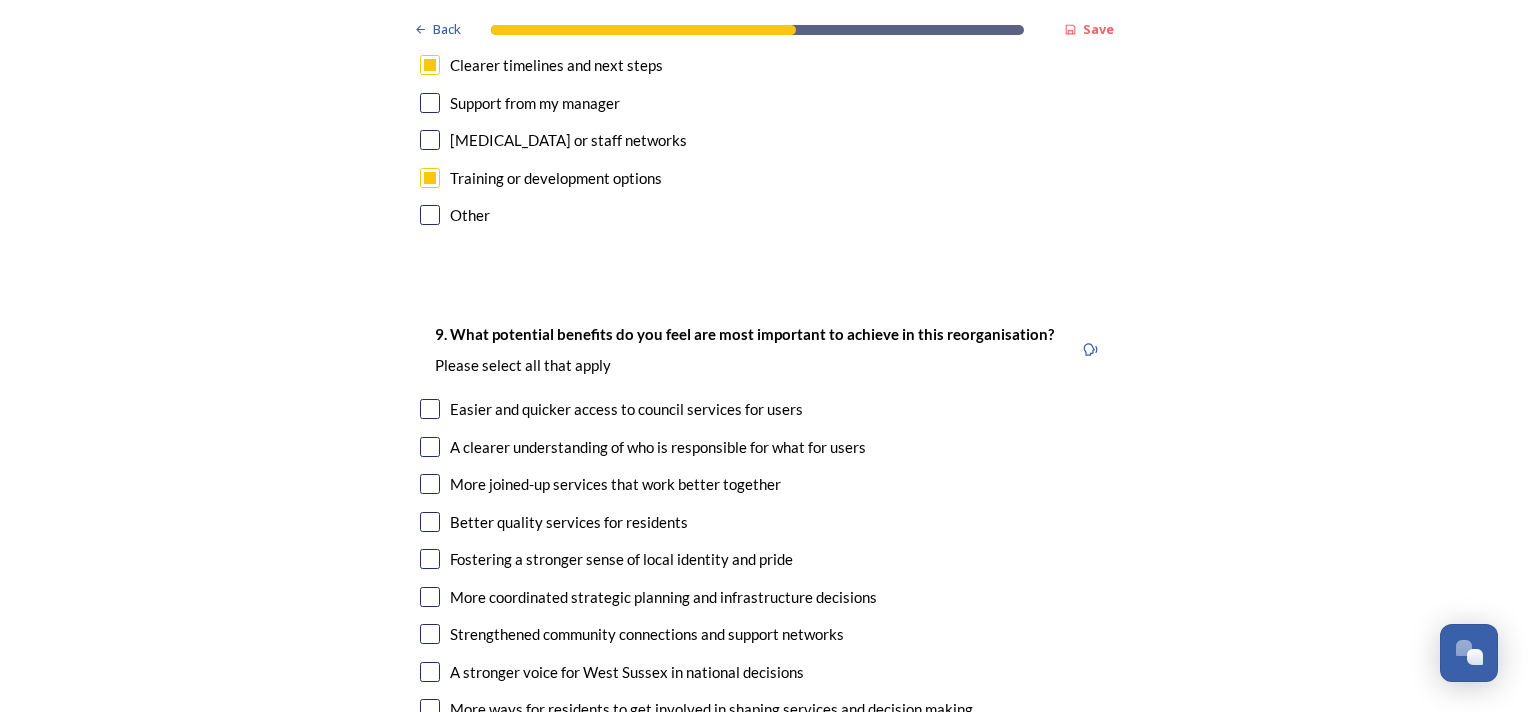 click at bounding box center [430, 447] 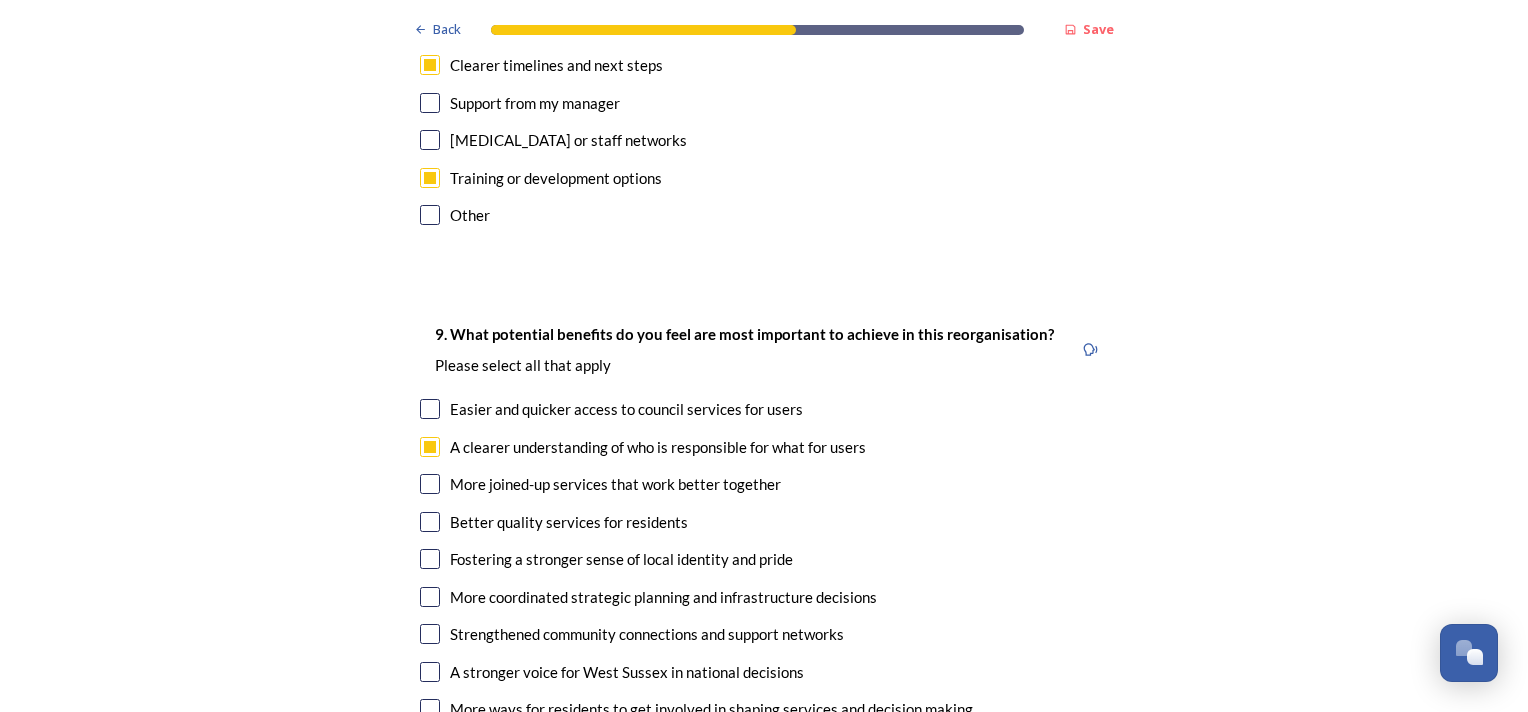 click at bounding box center [430, 484] 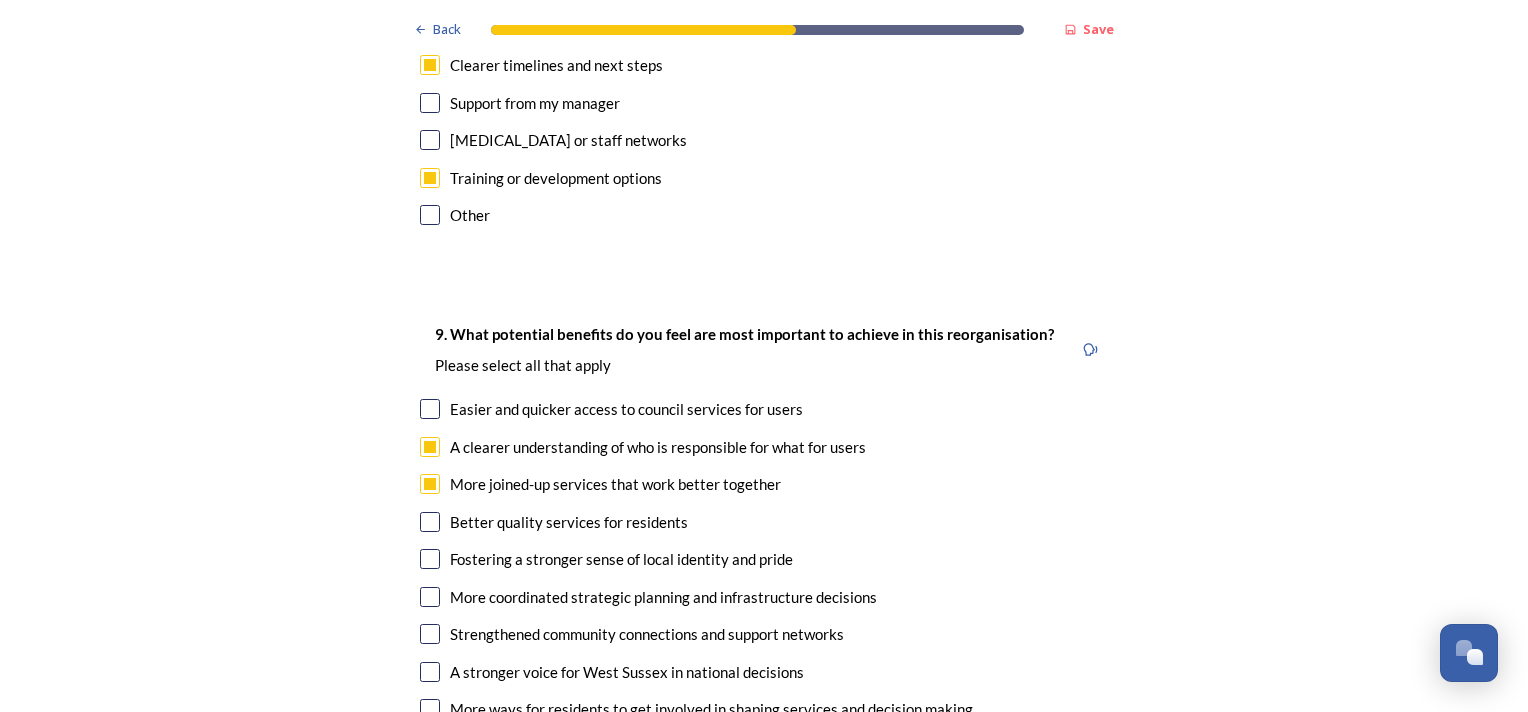 scroll, scrollTop: 4800, scrollLeft: 0, axis: vertical 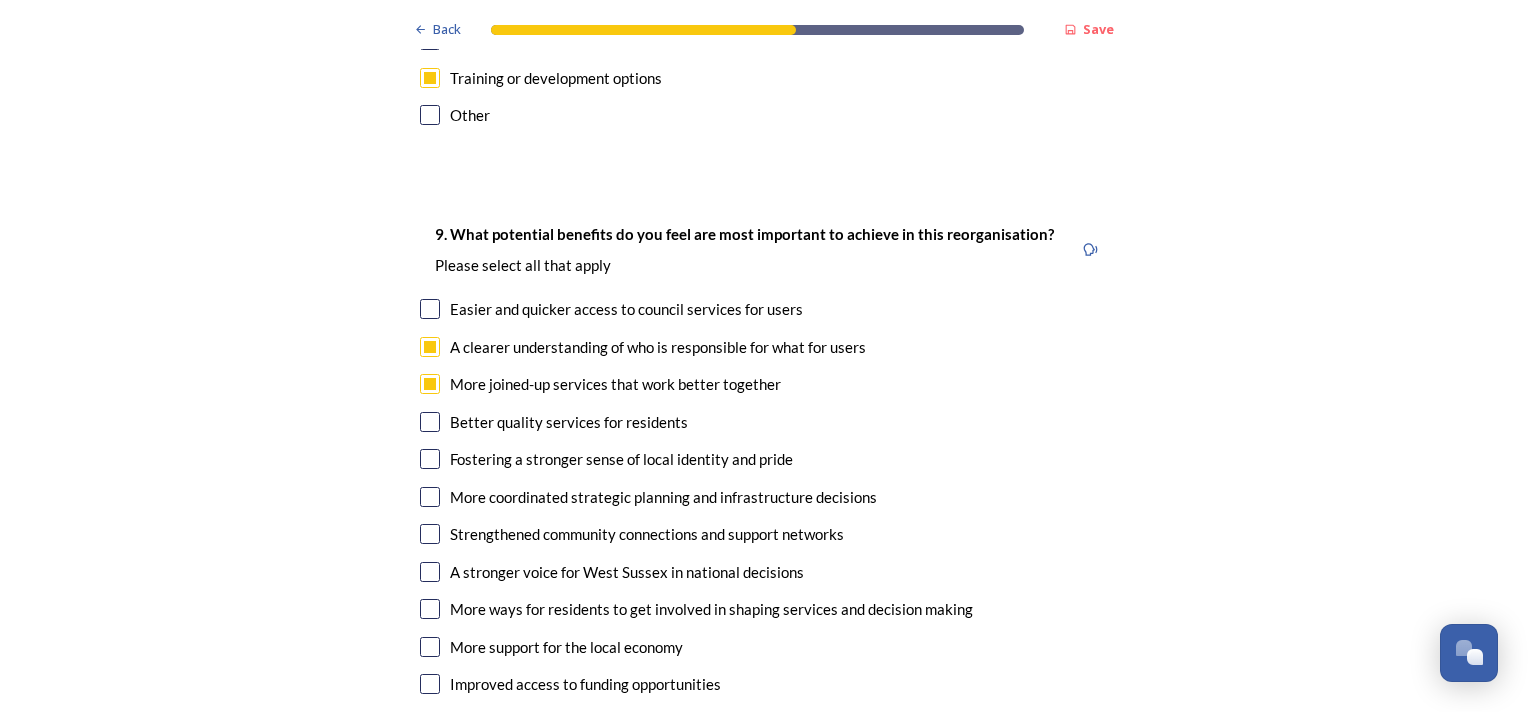 click at bounding box center (430, 497) 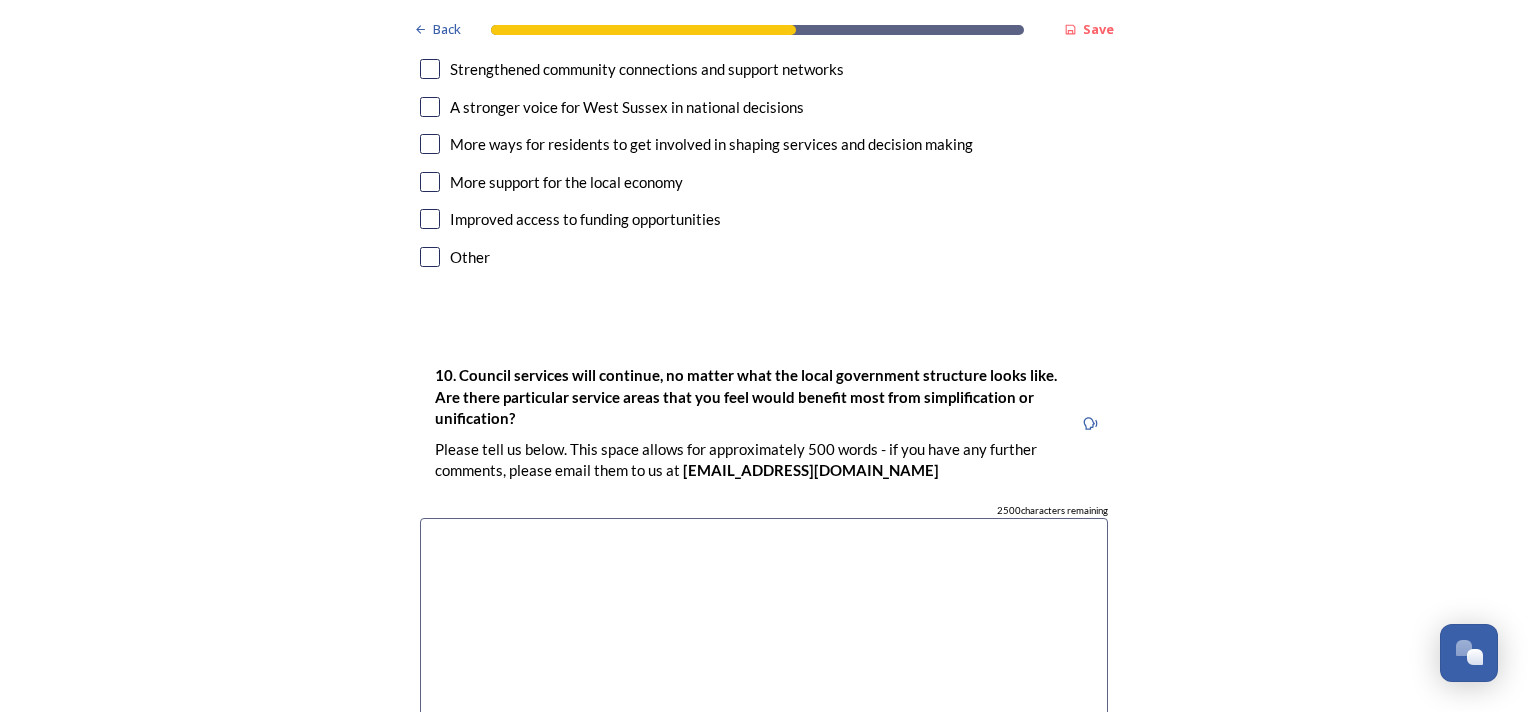 scroll, scrollTop: 5300, scrollLeft: 0, axis: vertical 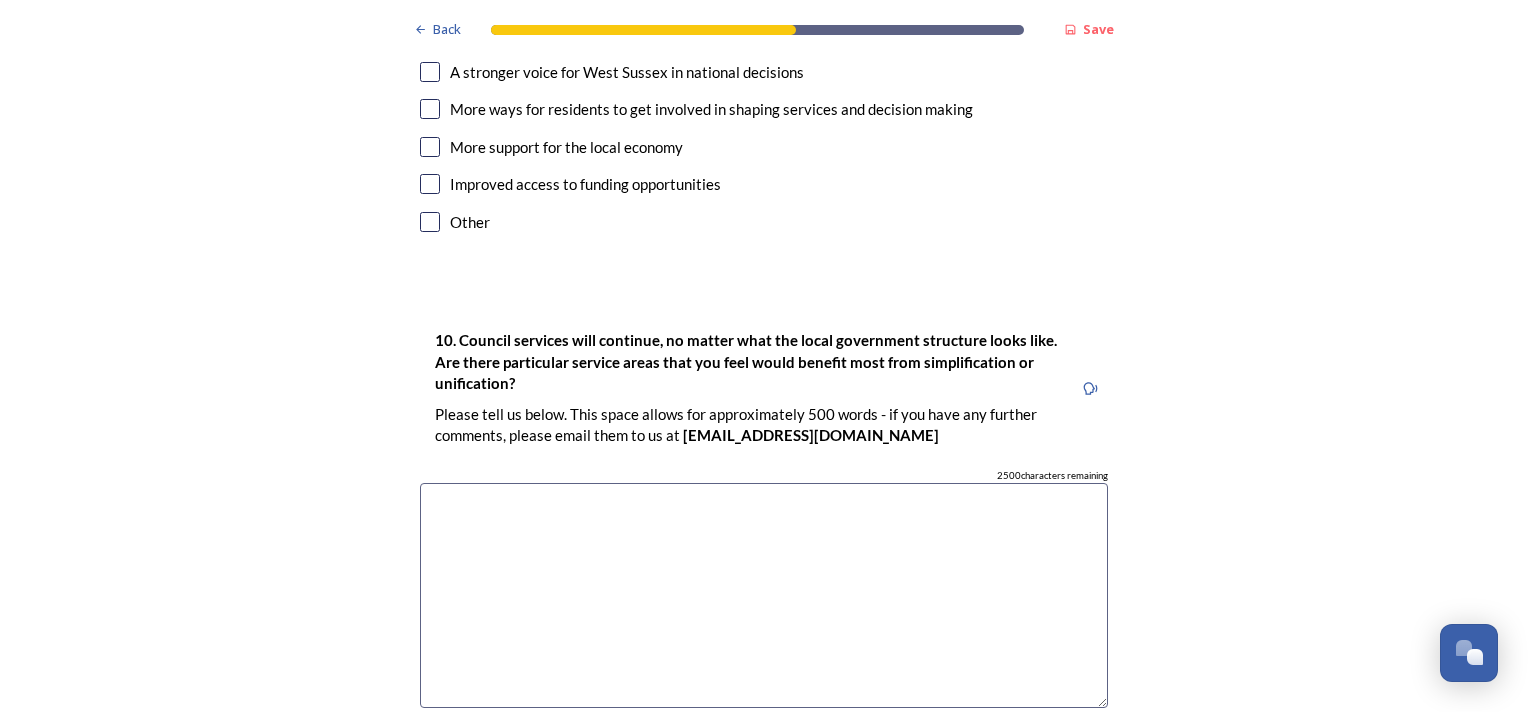 click at bounding box center [764, 595] 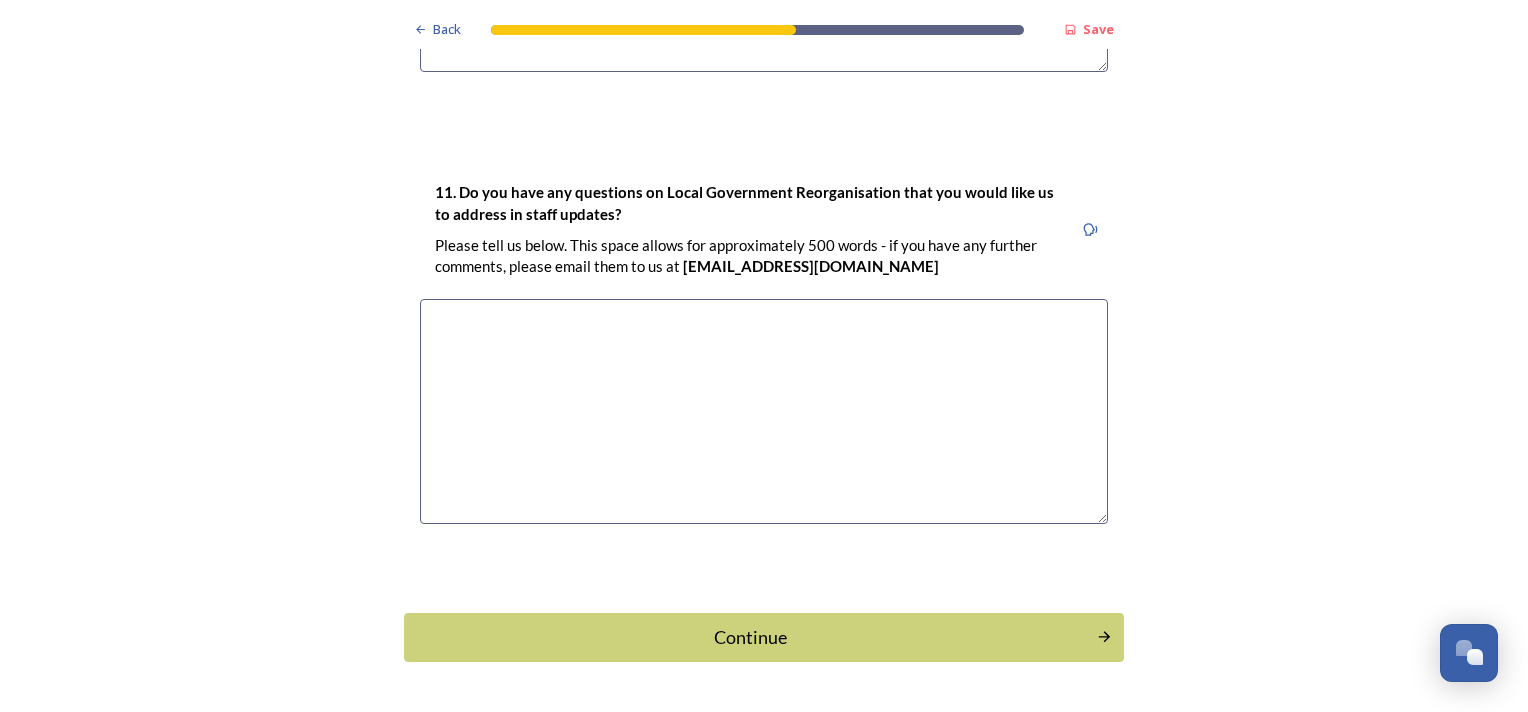 scroll, scrollTop: 5941, scrollLeft: 0, axis: vertical 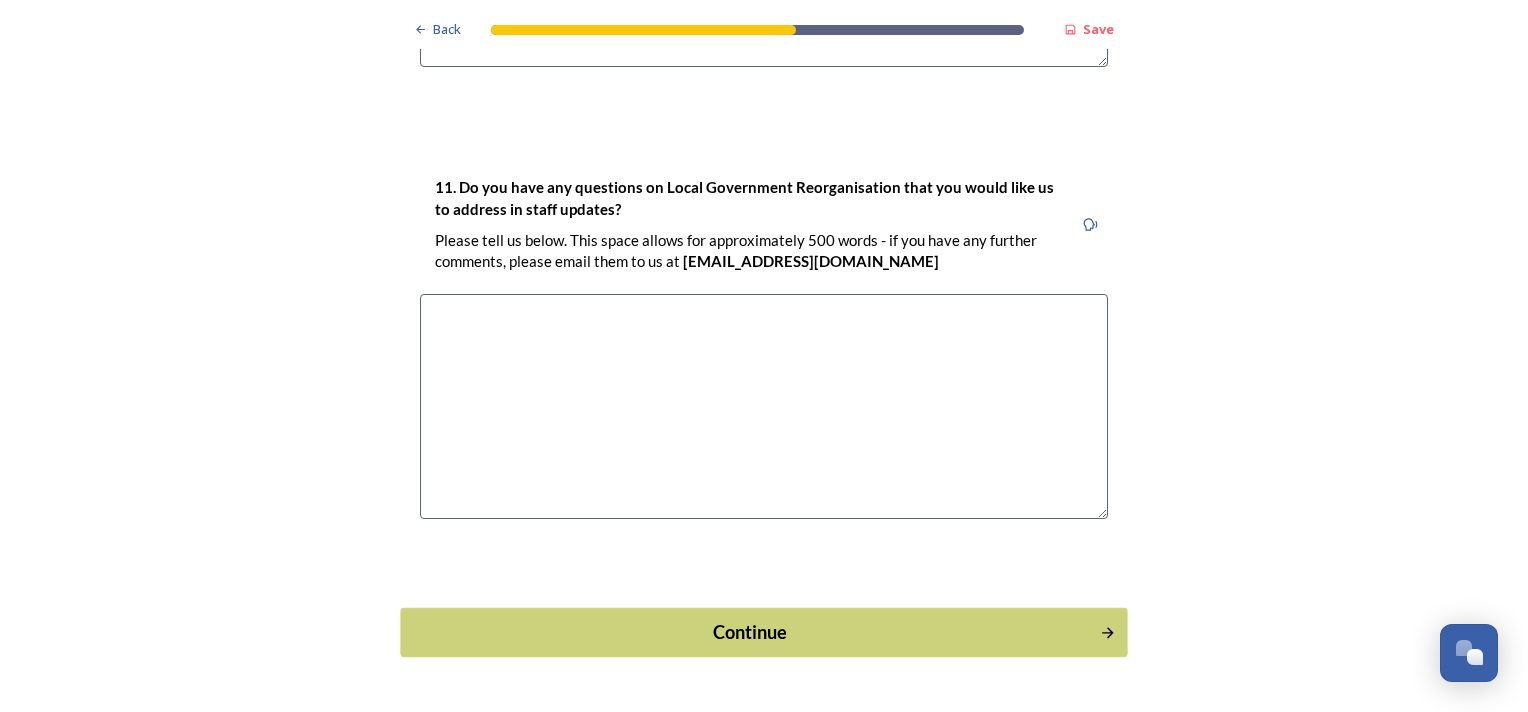type on "Waste - combining collection and disposal makes perfect sense." 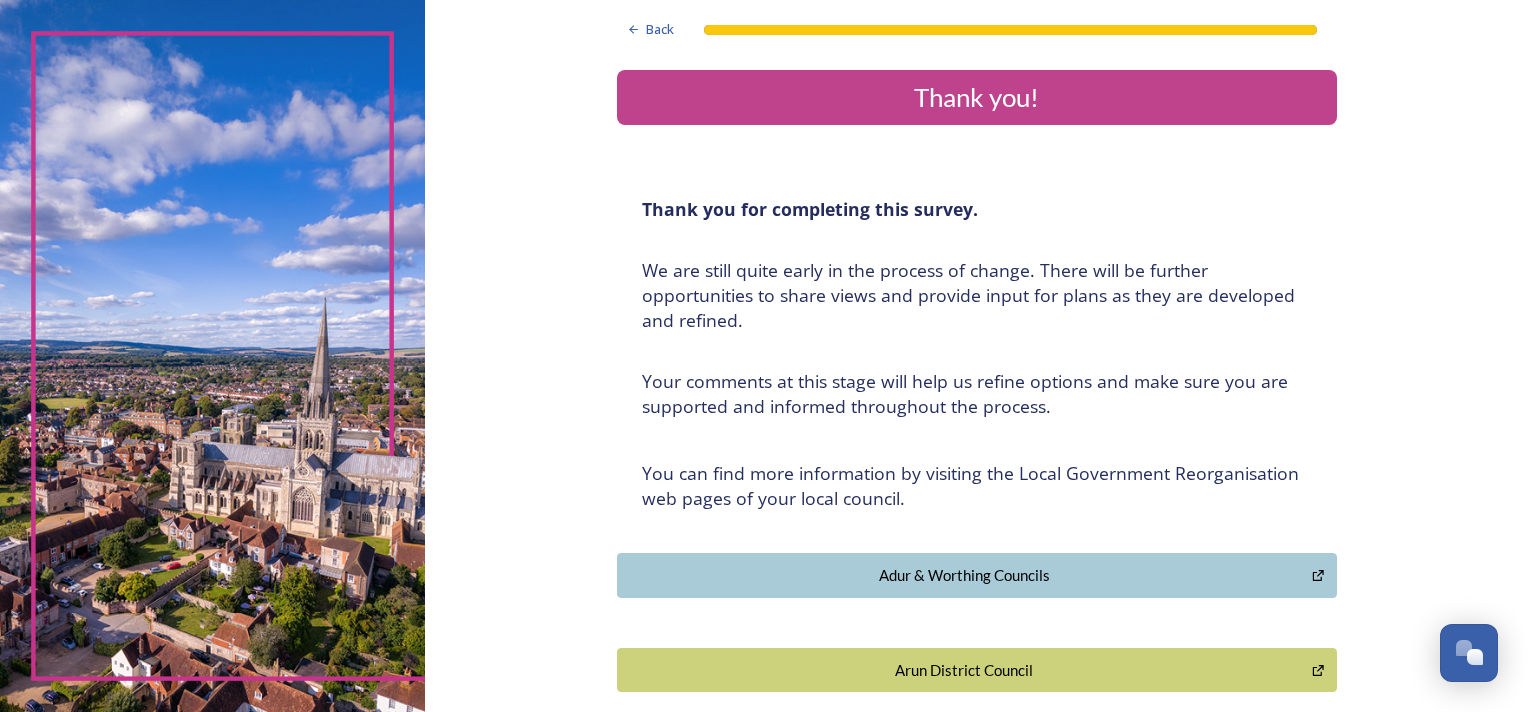 scroll, scrollTop: 0, scrollLeft: 0, axis: both 